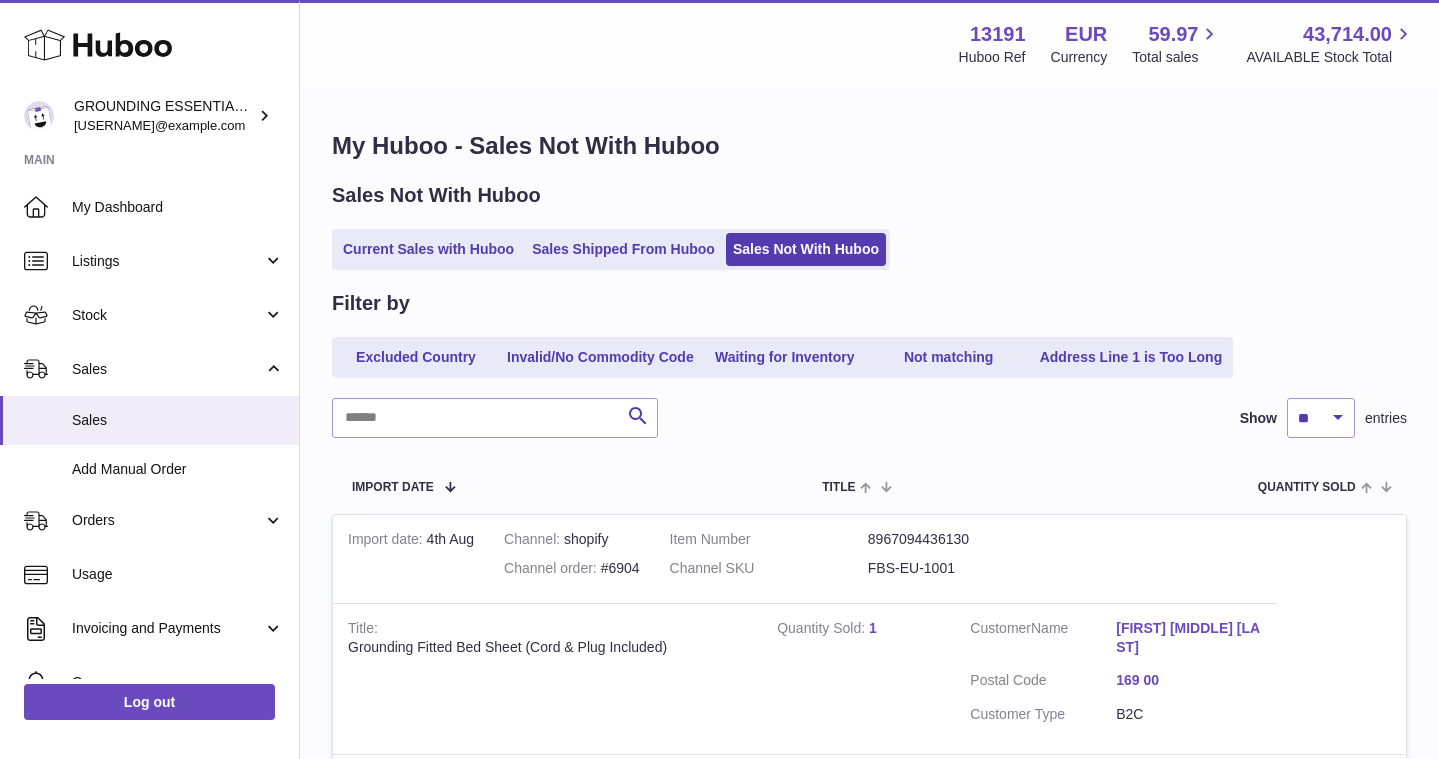 scroll, scrollTop: 0, scrollLeft: 0, axis: both 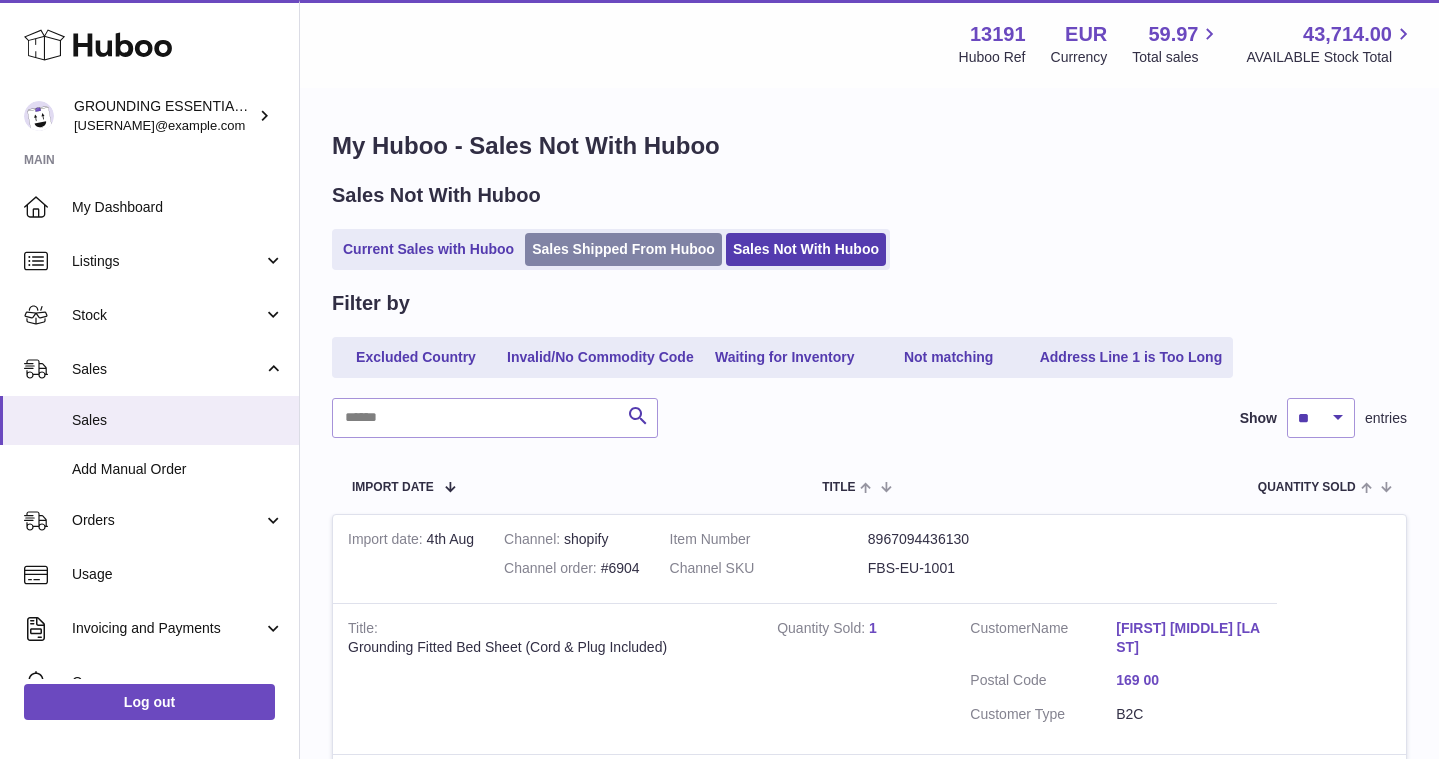 click on "Sales Shipped From Huboo" at bounding box center (623, 249) 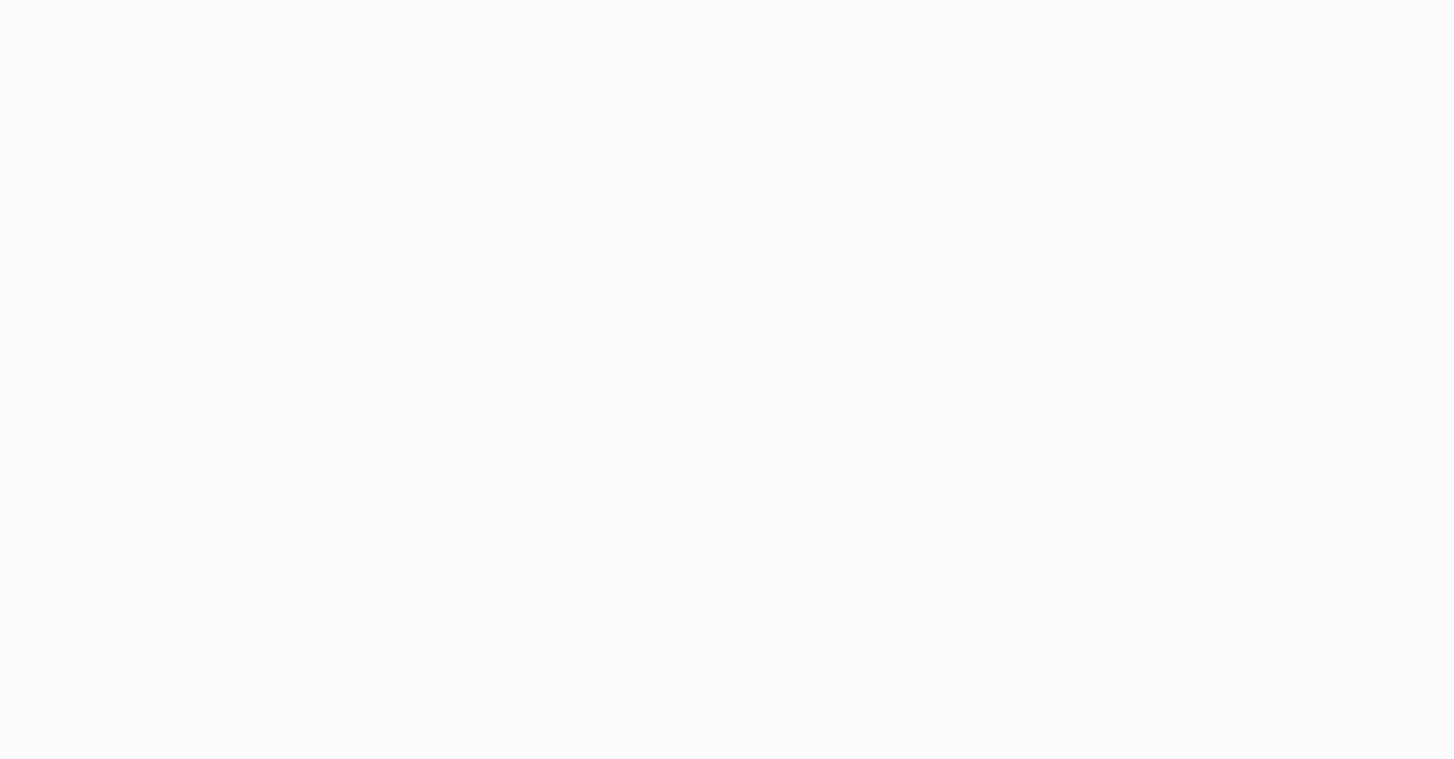 scroll, scrollTop: 0, scrollLeft: 0, axis: both 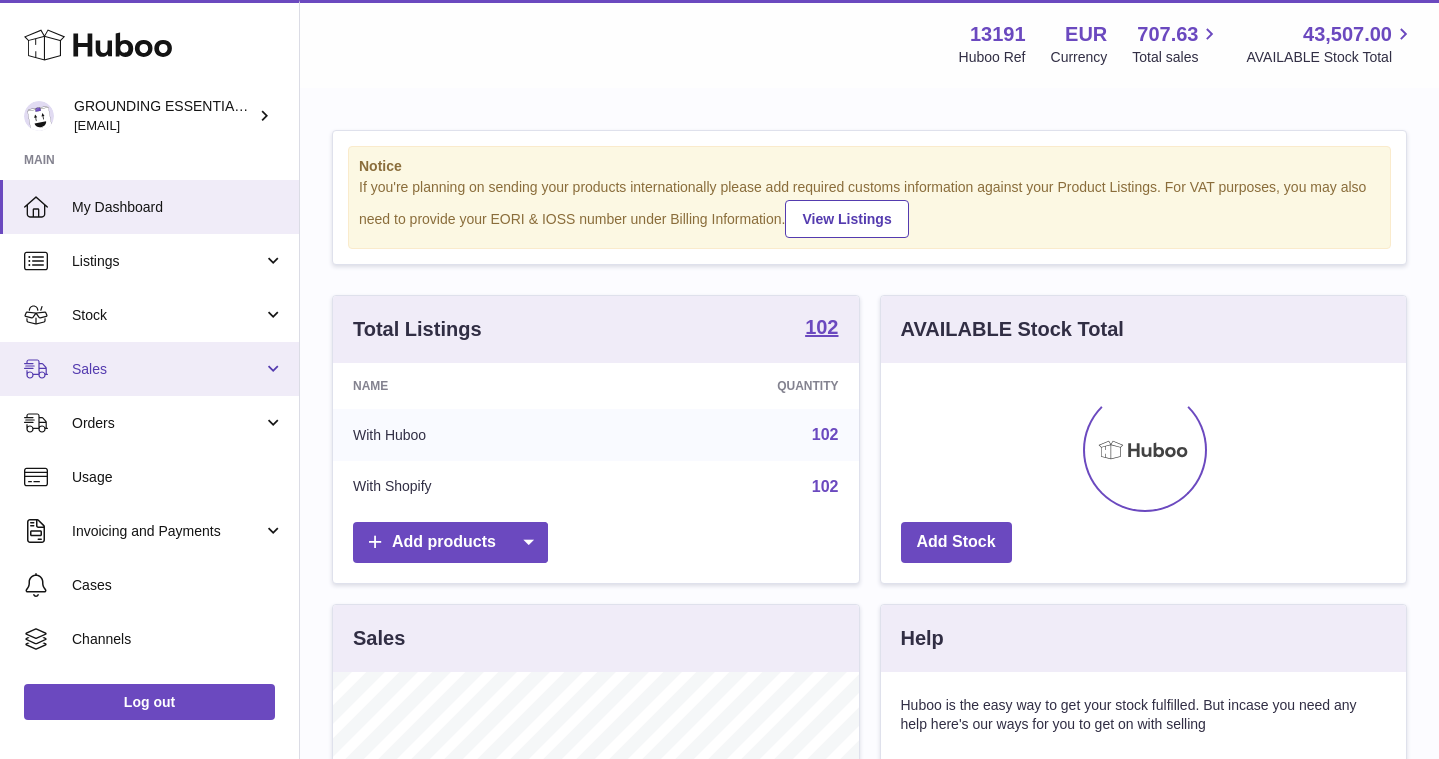 click on "Sales" at bounding box center (167, 369) 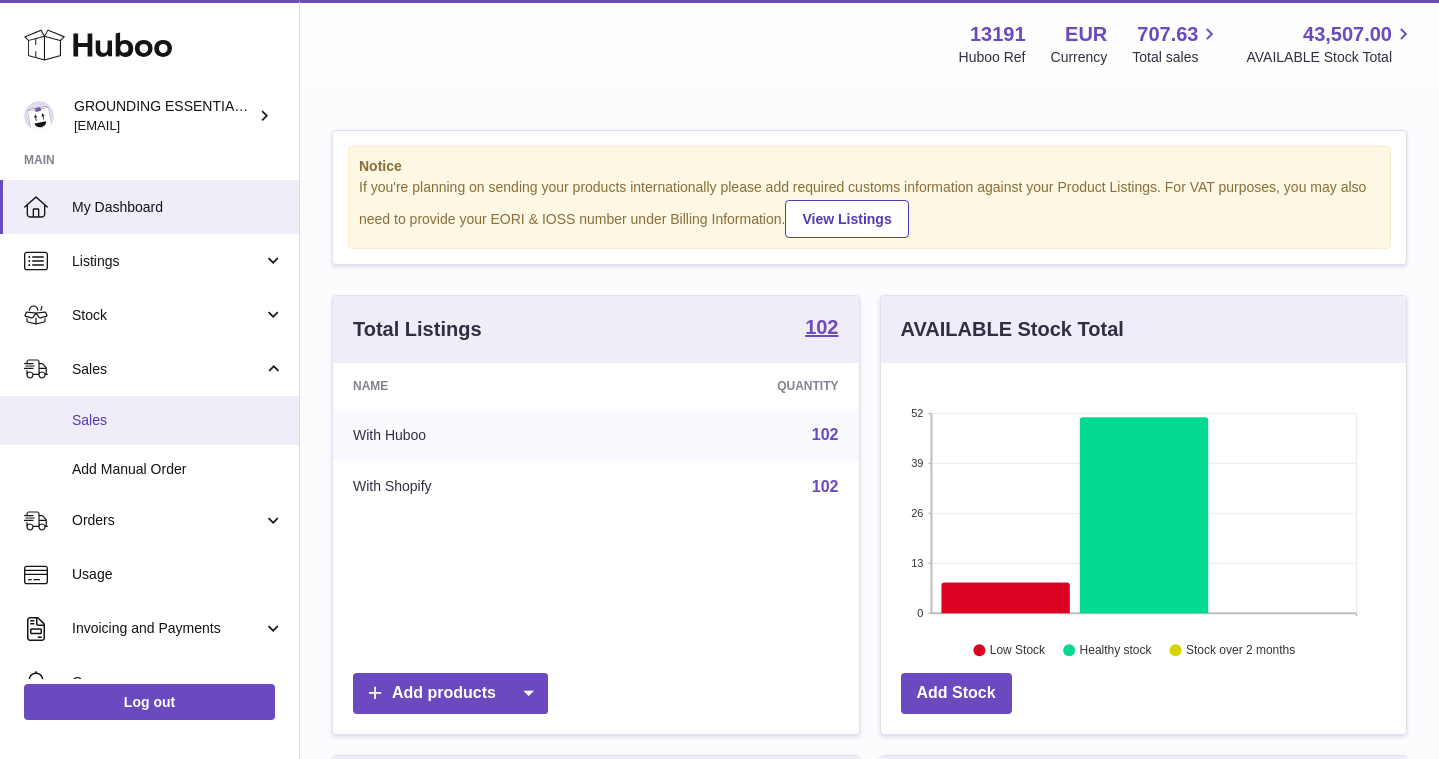 click on "Sales" at bounding box center (149, 420) 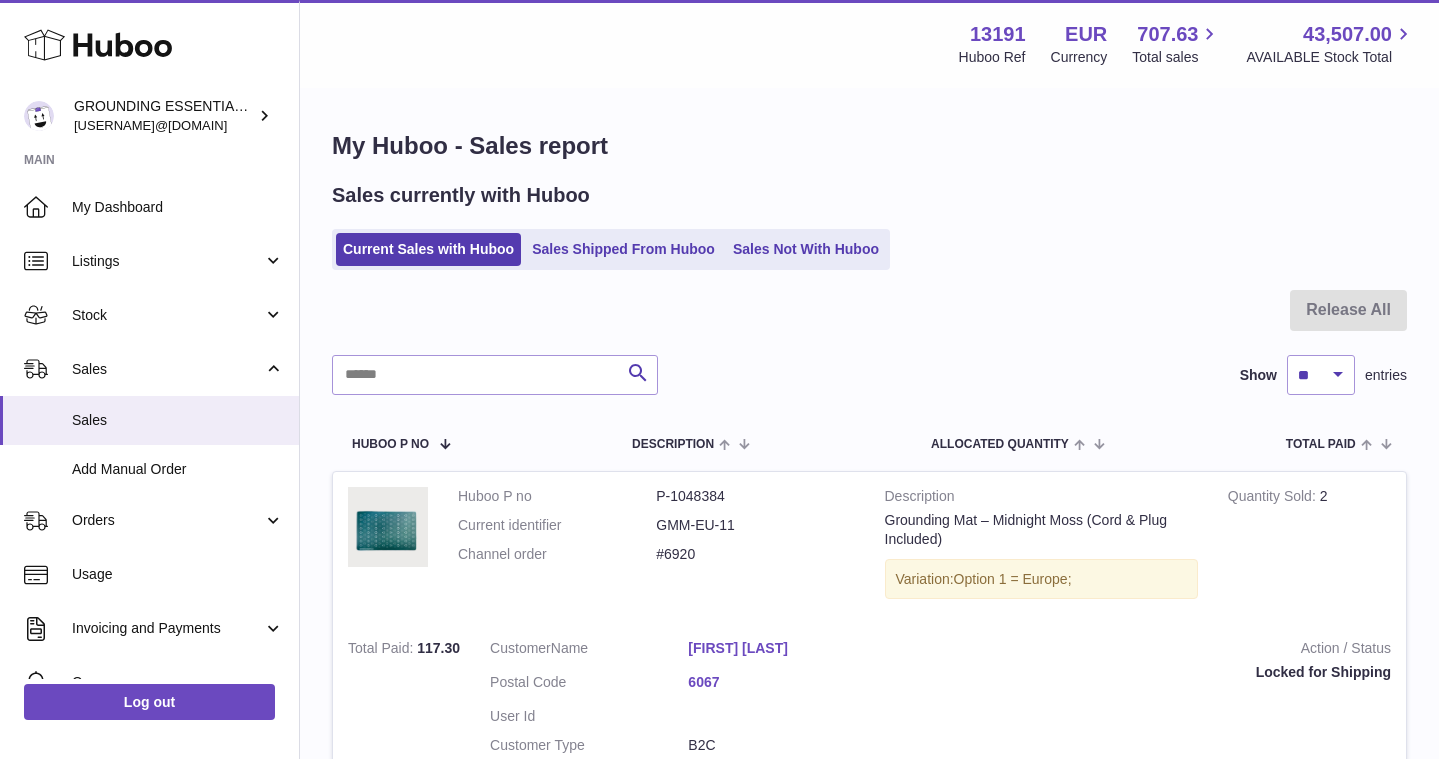 scroll, scrollTop: 0, scrollLeft: 0, axis: both 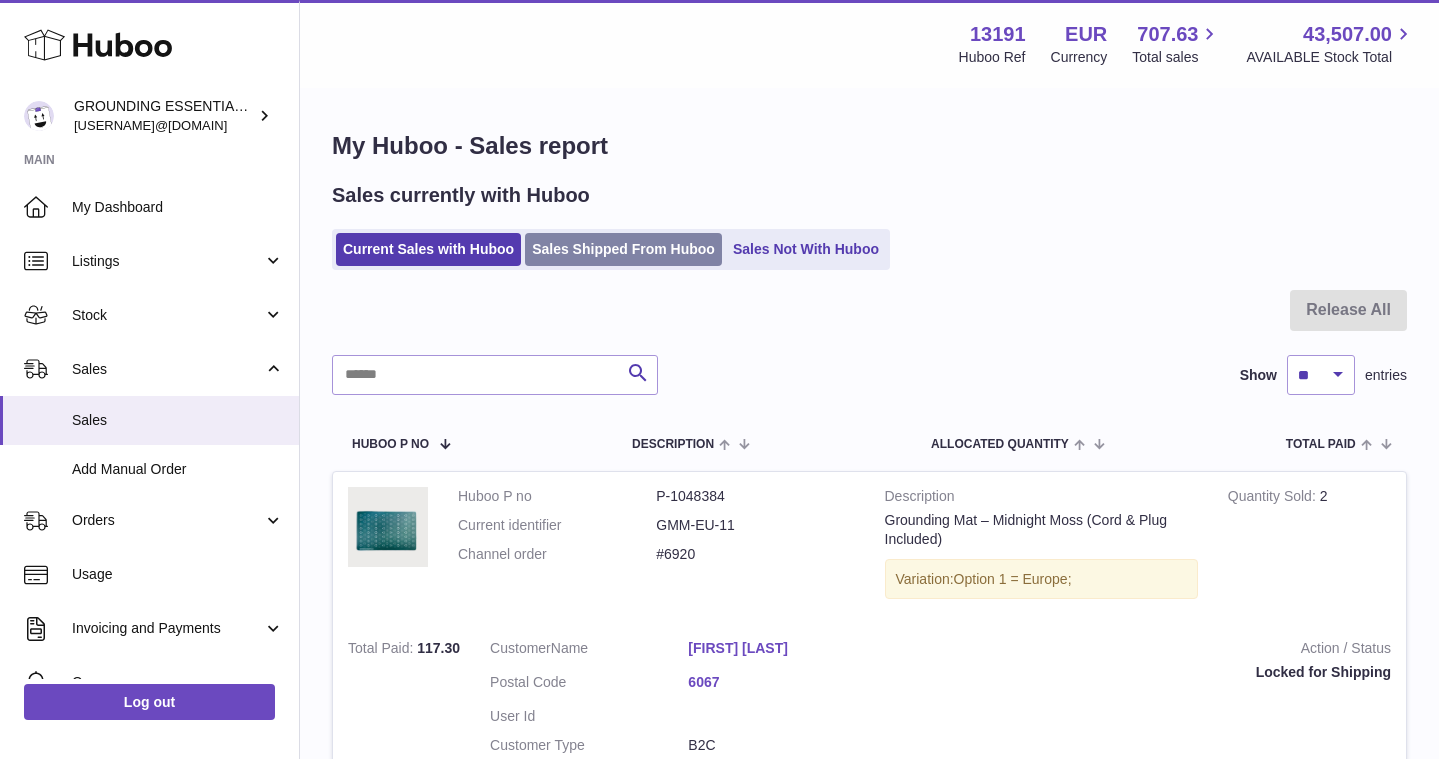 click on "Sales Shipped From Huboo" at bounding box center (623, 249) 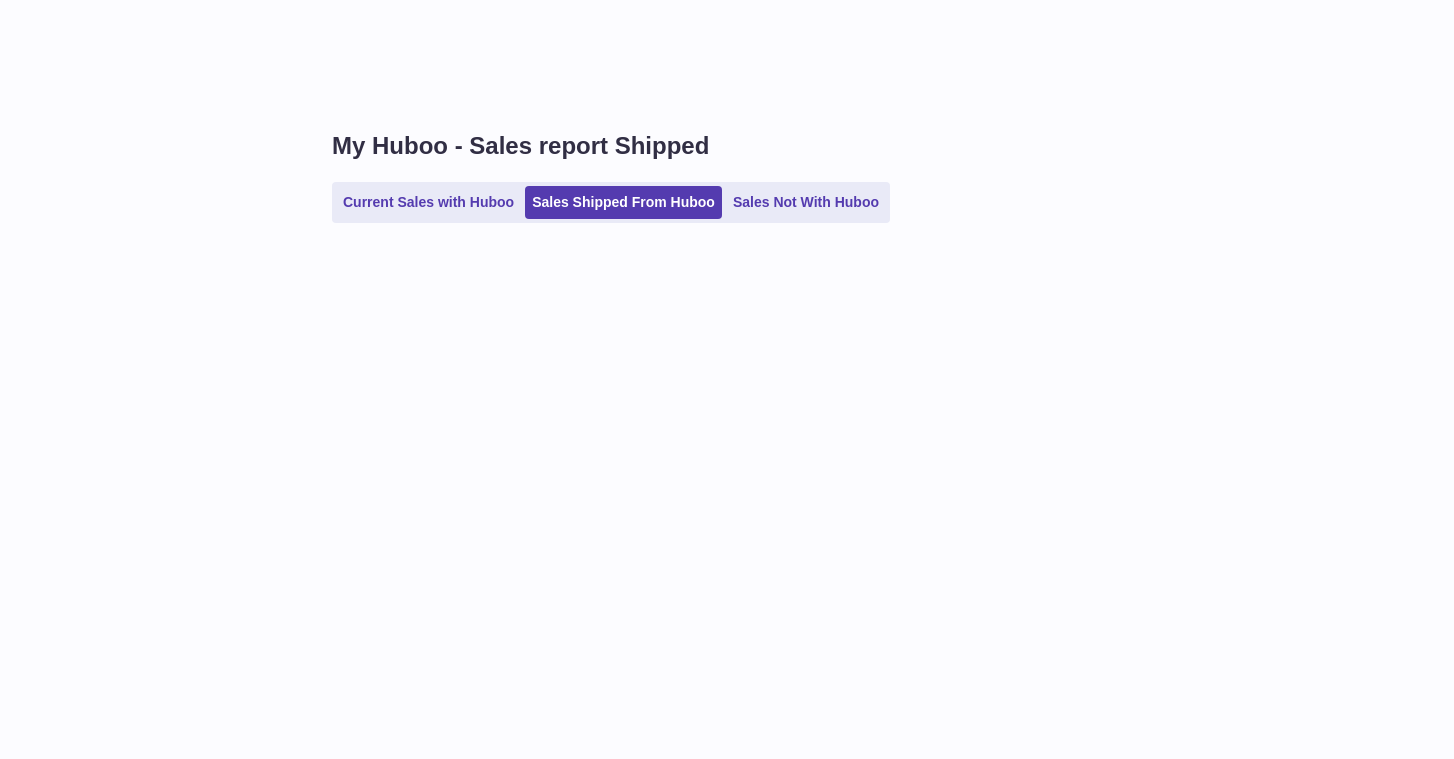scroll, scrollTop: 0, scrollLeft: 0, axis: both 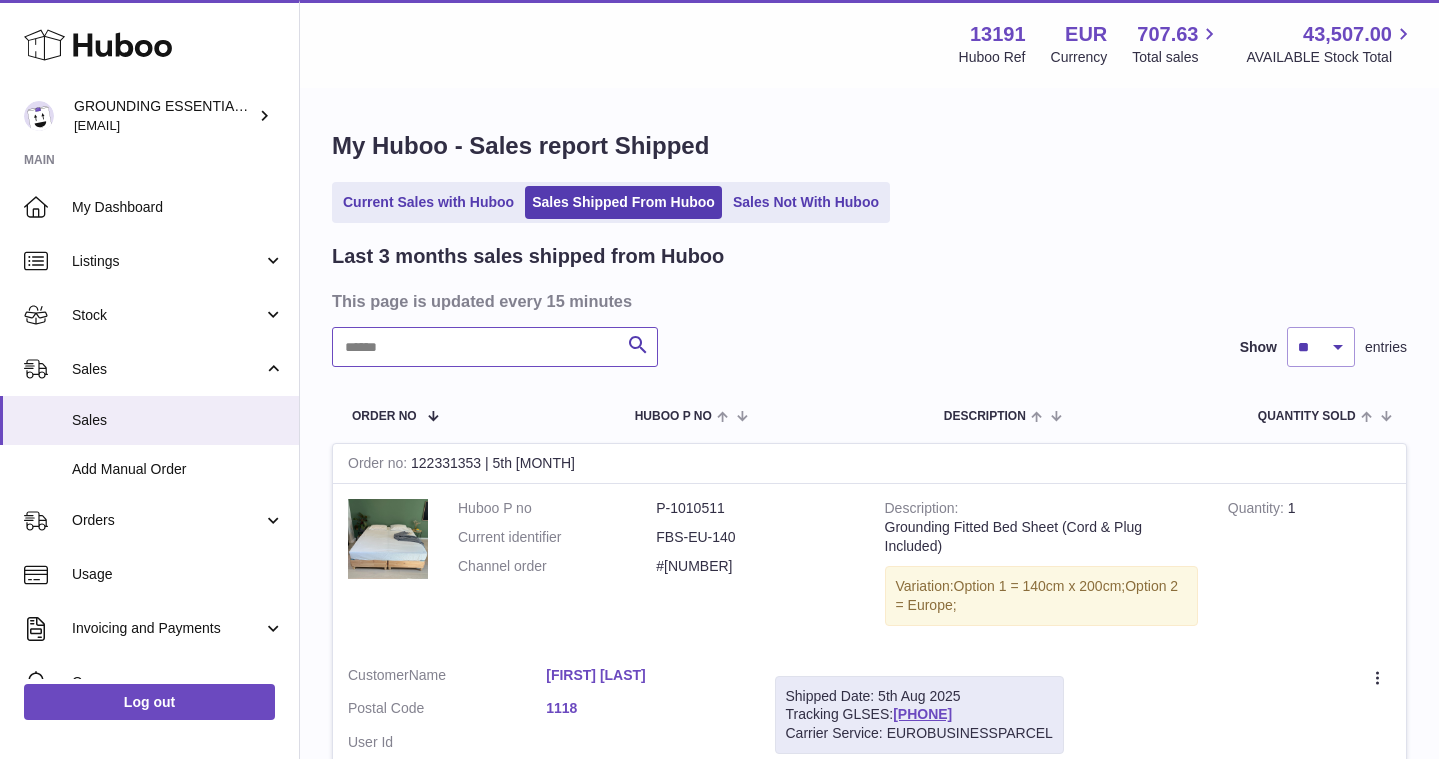 click at bounding box center (495, 347) 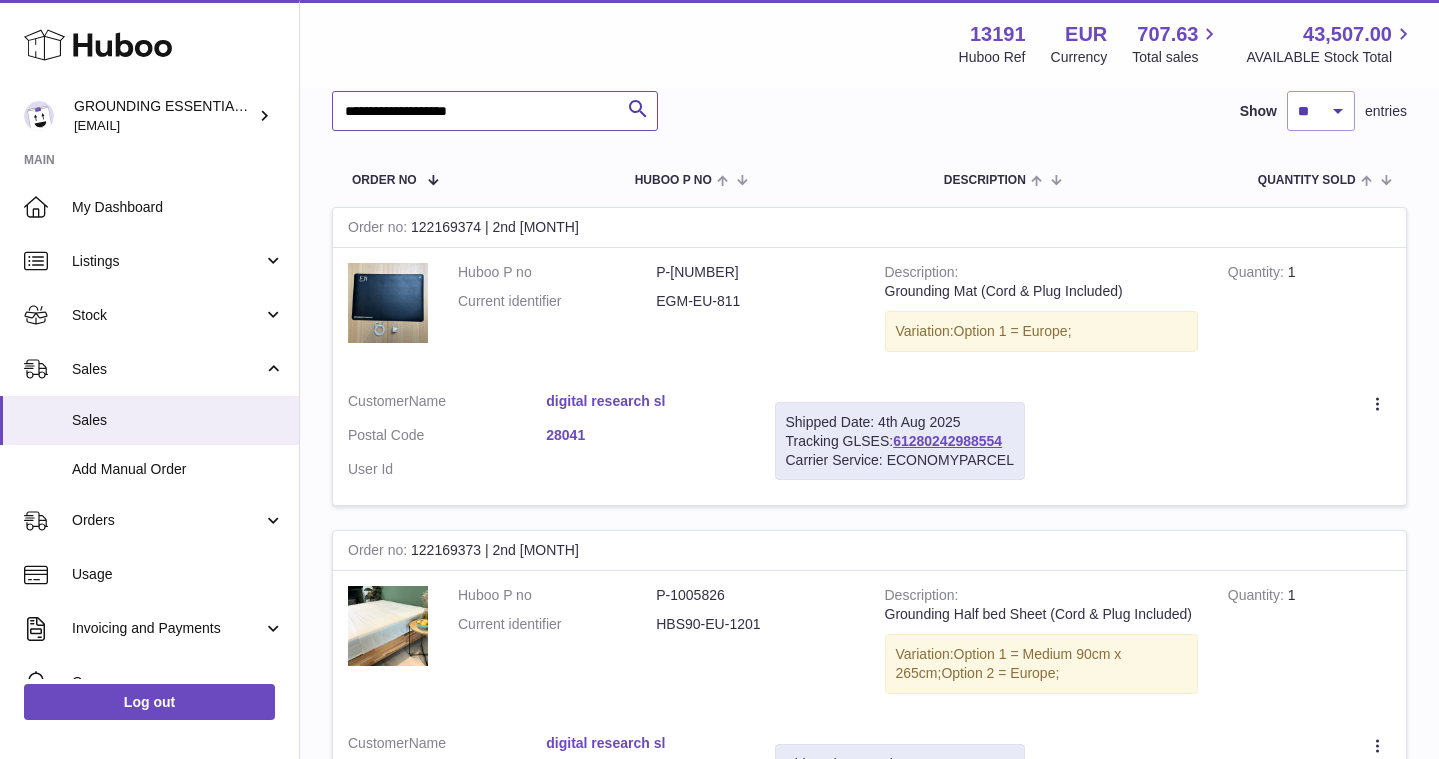 scroll, scrollTop: 238, scrollLeft: 0, axis: vertical 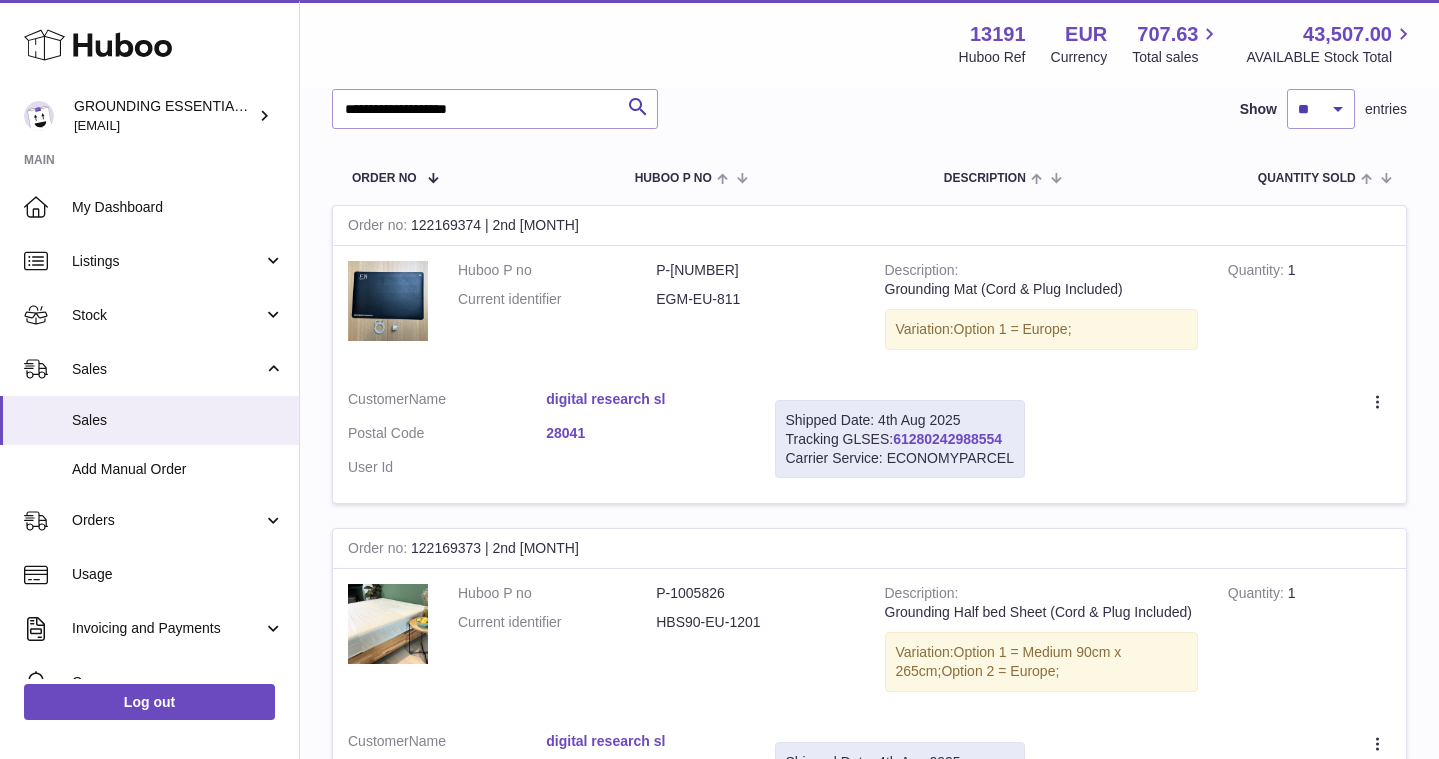drag, startPoint x: 1013, startPoint y: 436, endPoint x: 897, endPoint y: 436, distance: 116 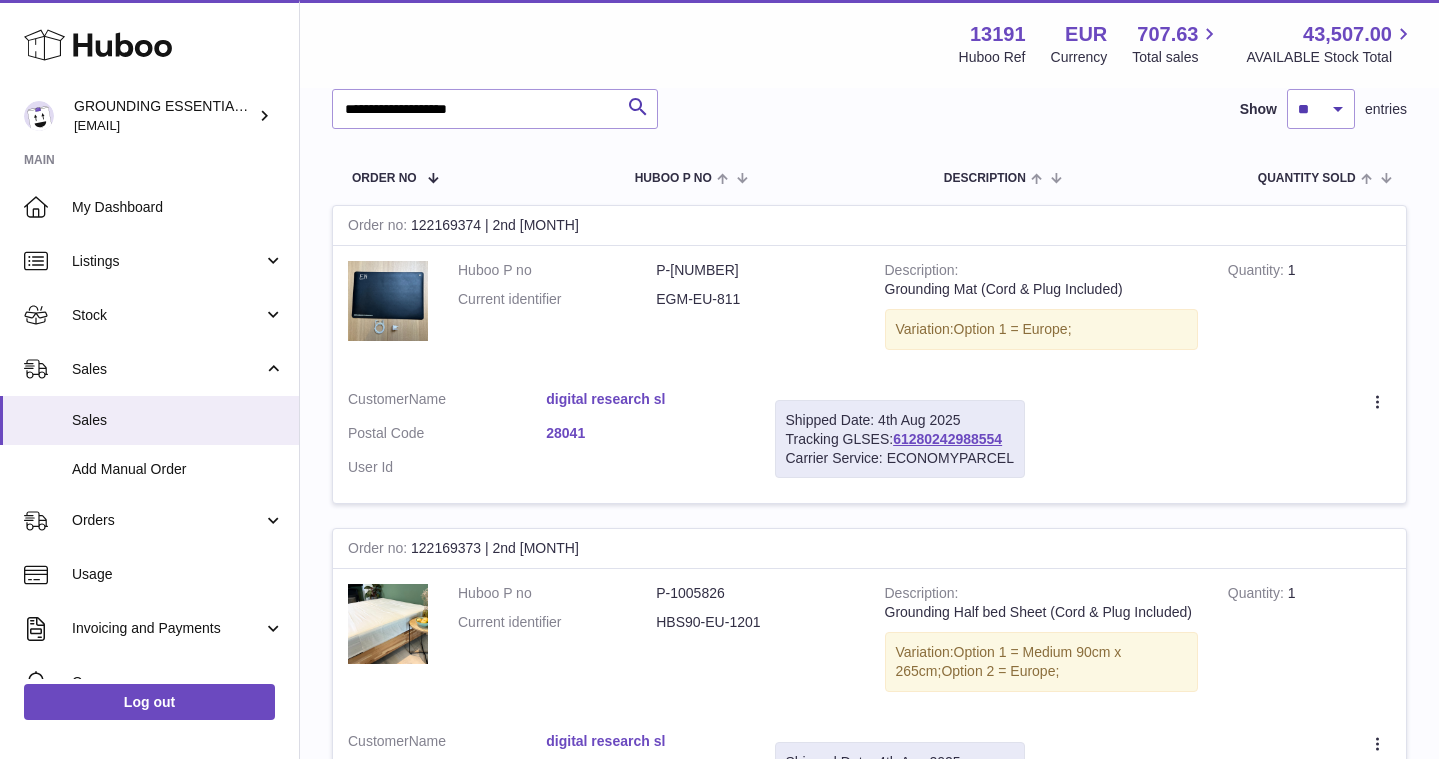 click on "digital research sl" at bounding box center (645, 399) 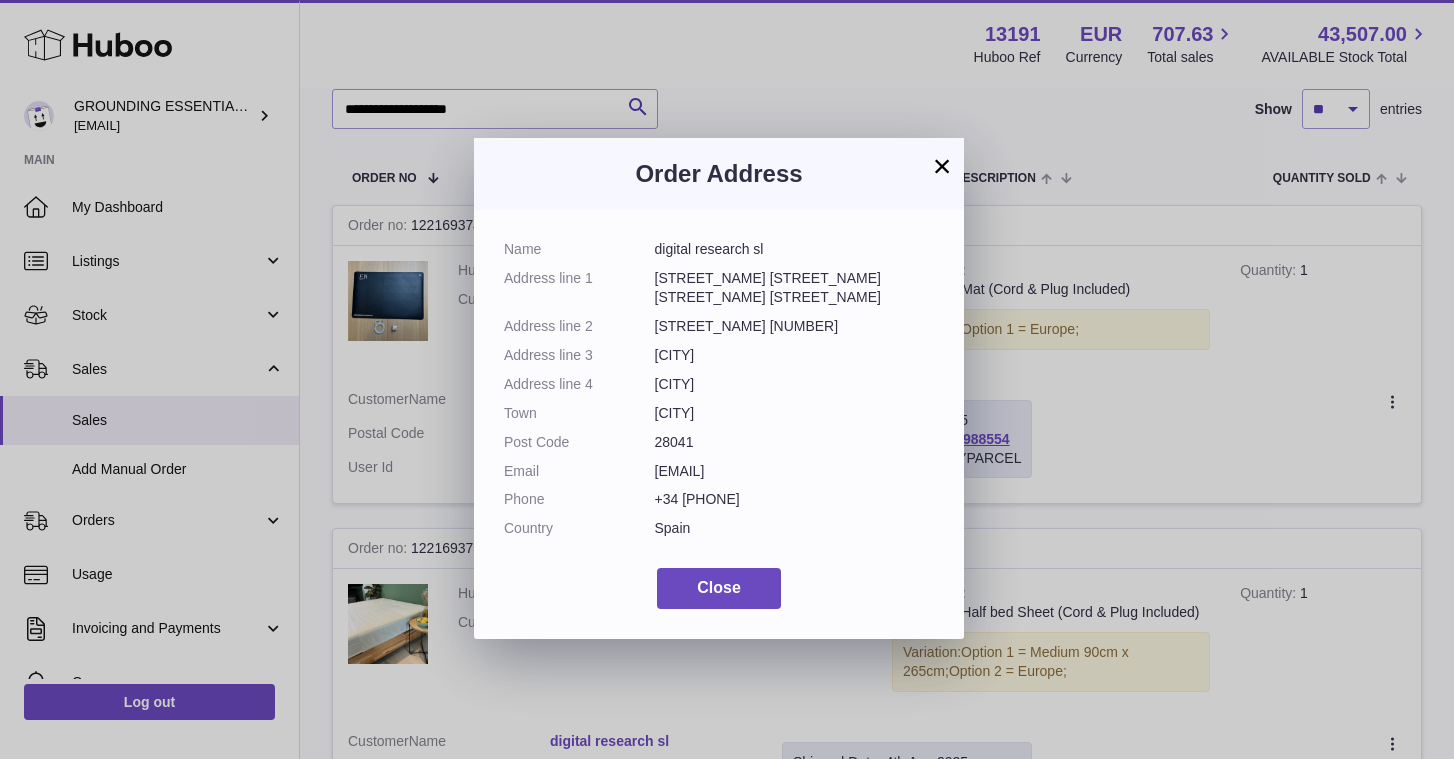 click on "[EMAIL]" at bounding box center [795, 471] 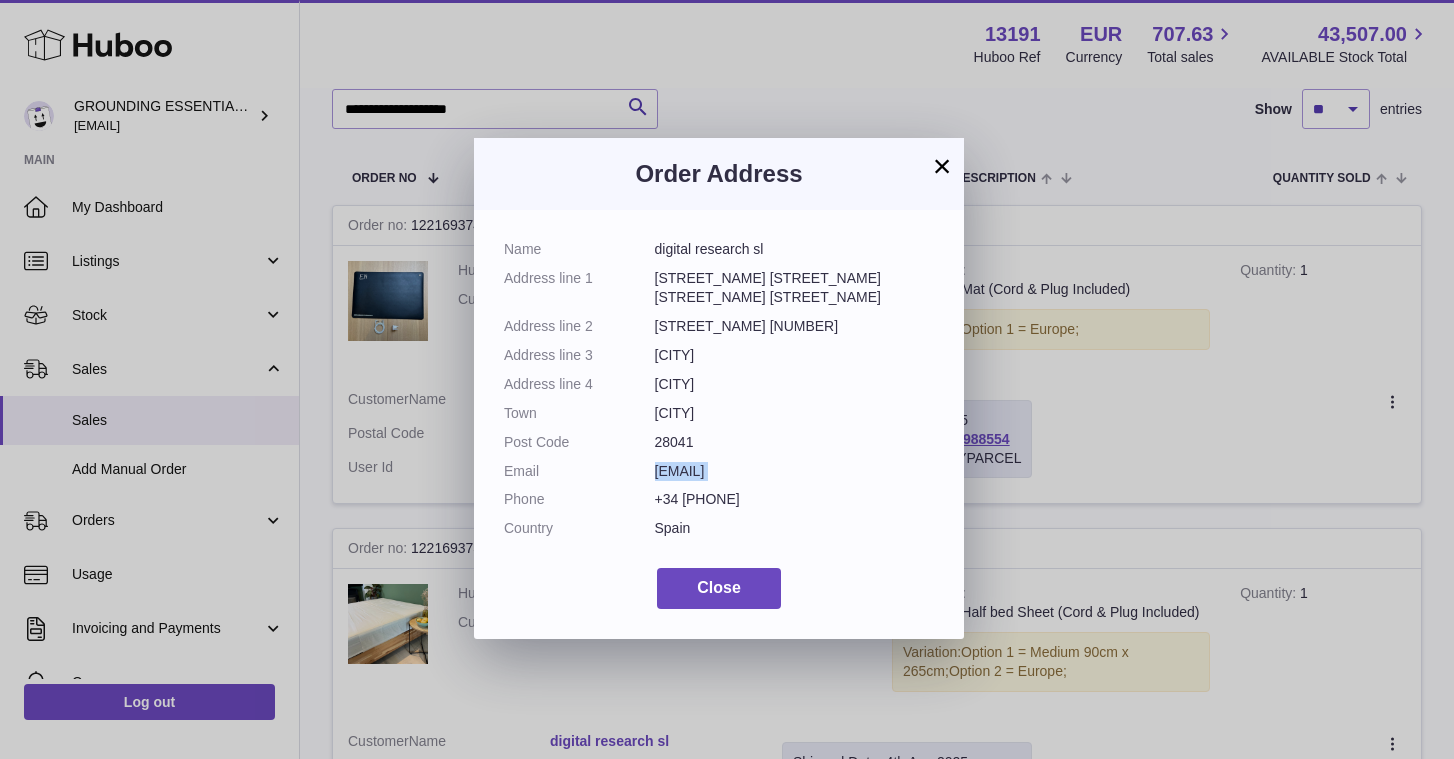 click on "[EMAIL]" at bounding box center (795, 471) 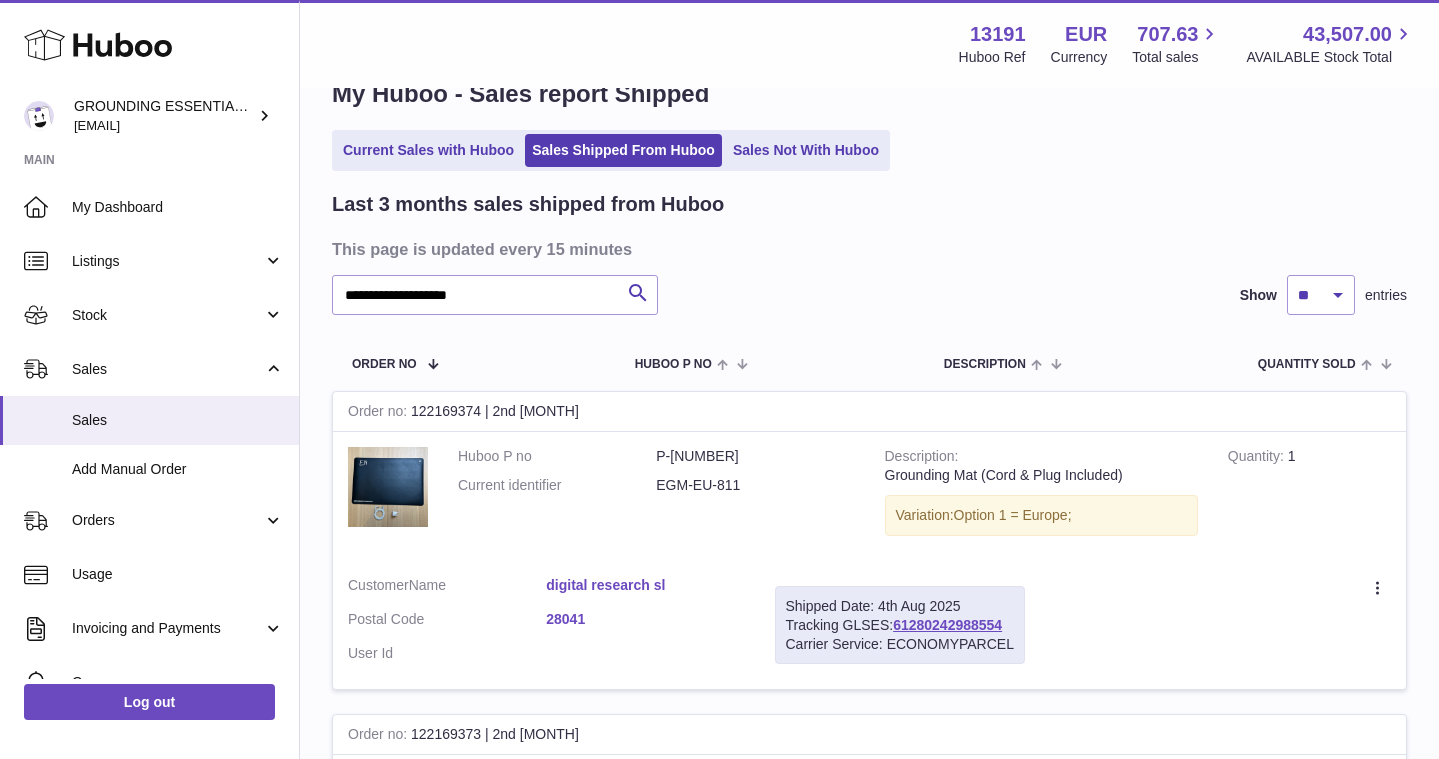 scroll, scrollTop: 15, scrollLeft: 0, axis: vertical 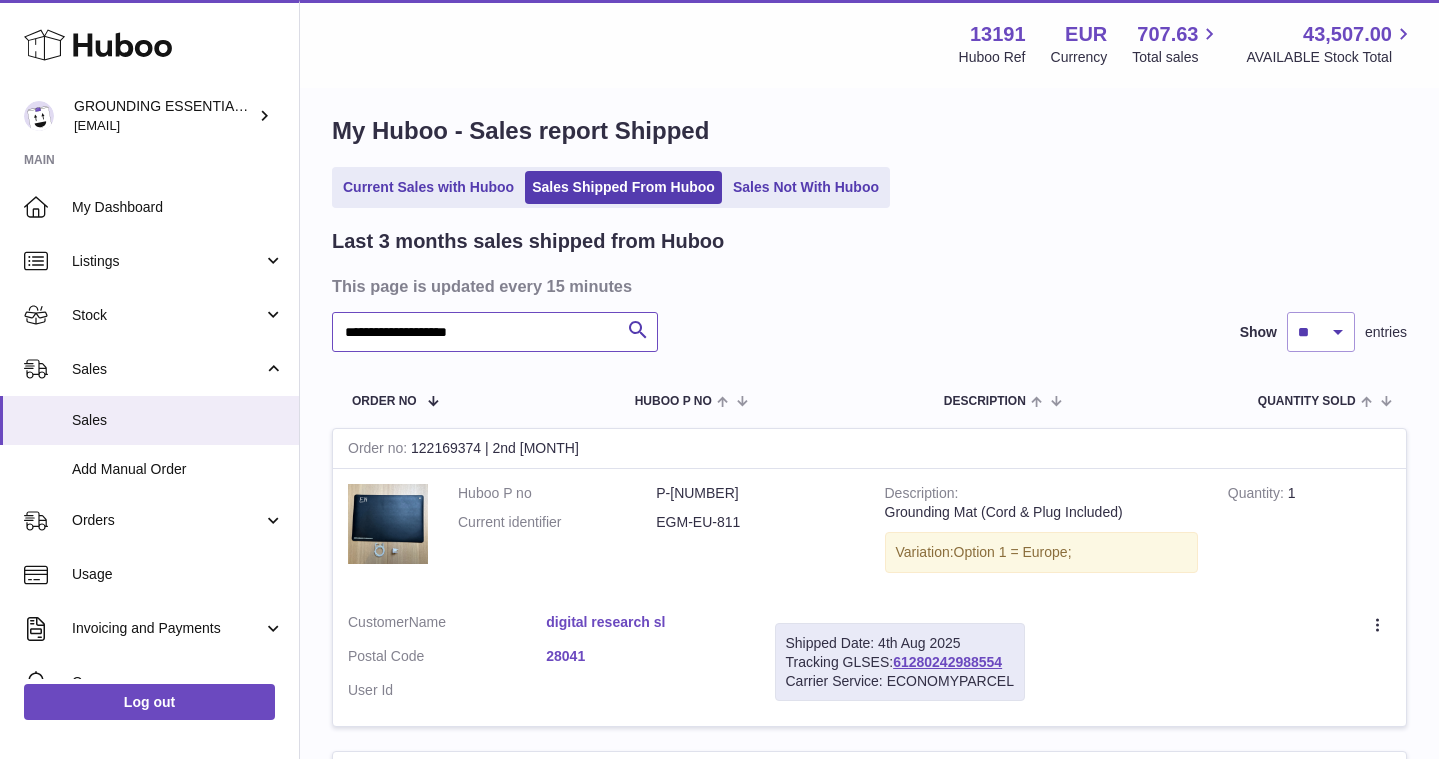 click on "**********" at bounding box center [495, 332] 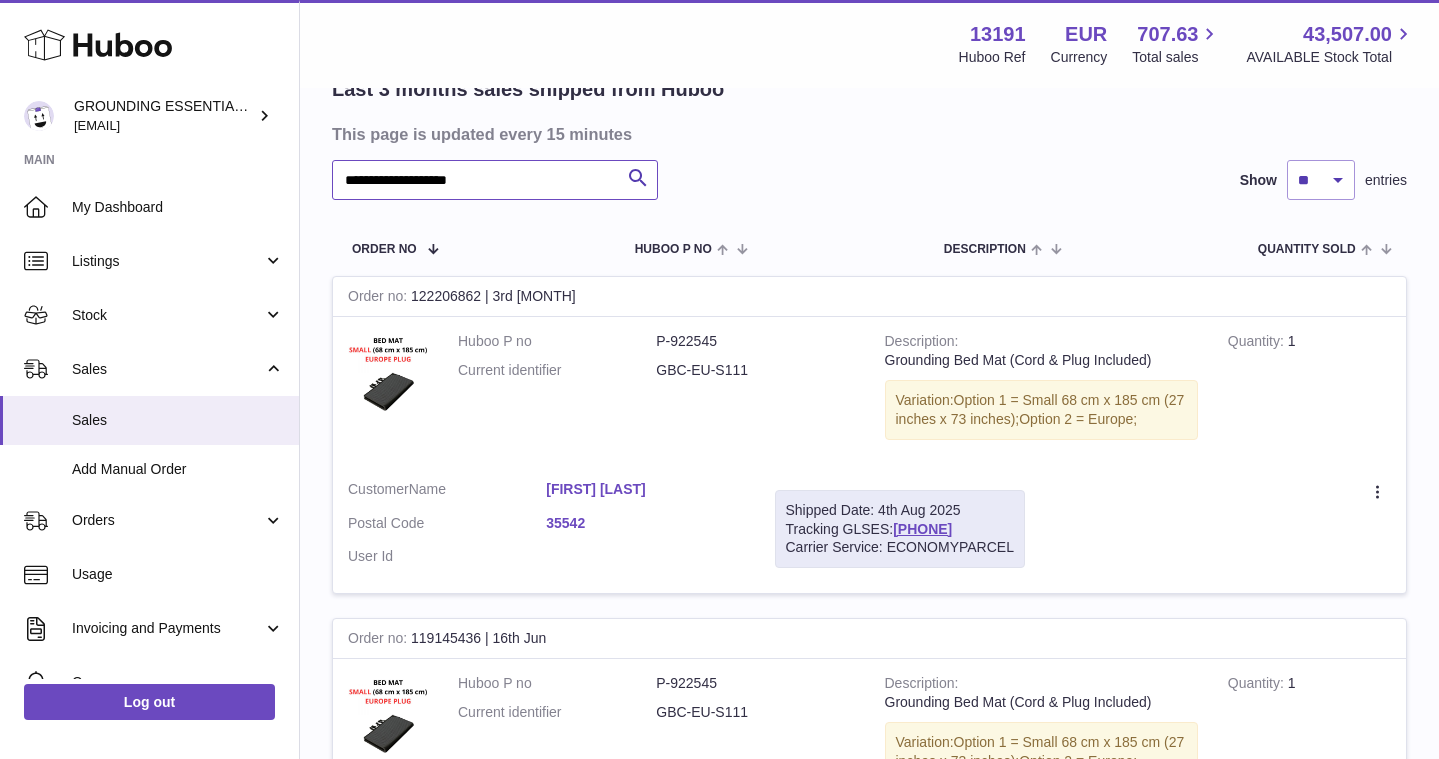 scroll, scrollTop: 226, scrollLeft: 0, axis: vertical 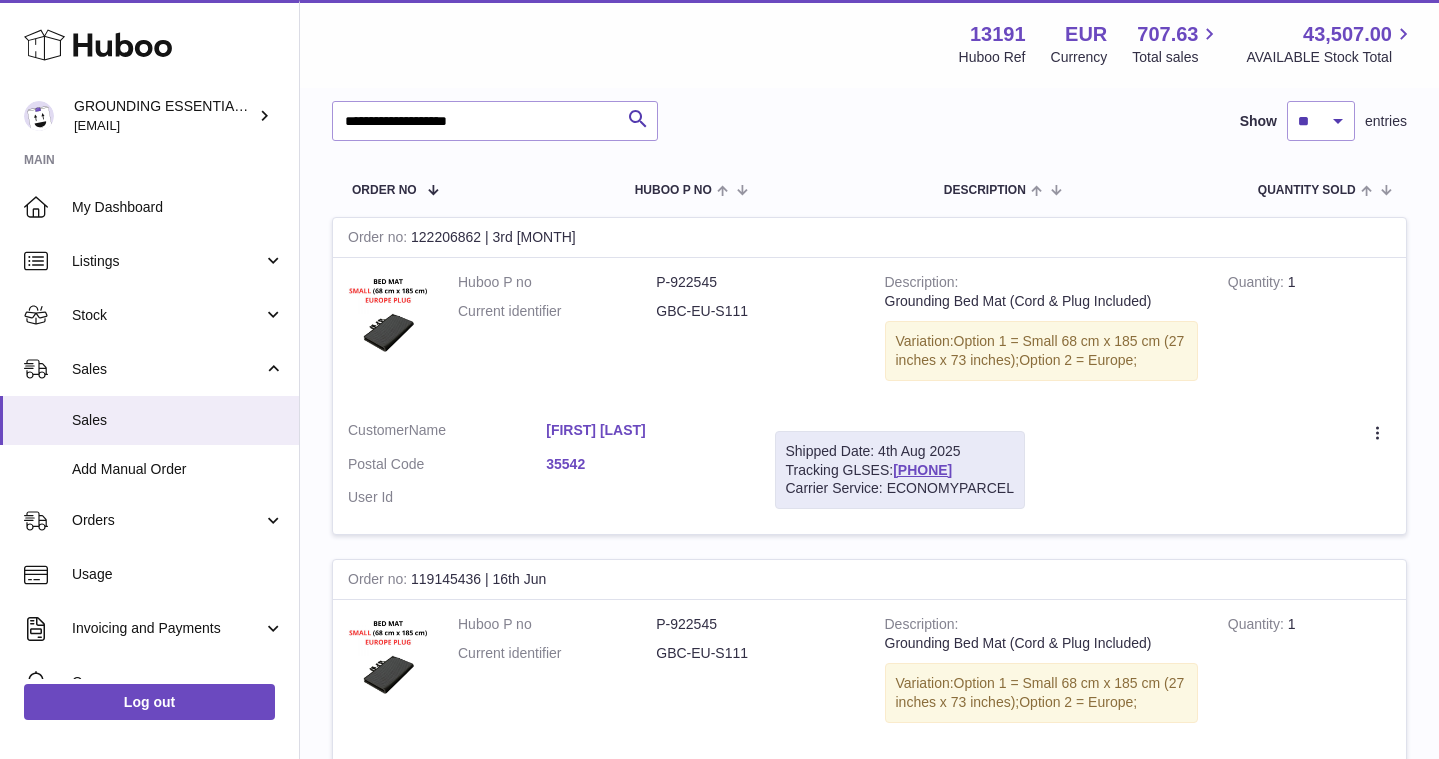 click on "Manuela Rivas Mendez" at bounding box center [645, 430] 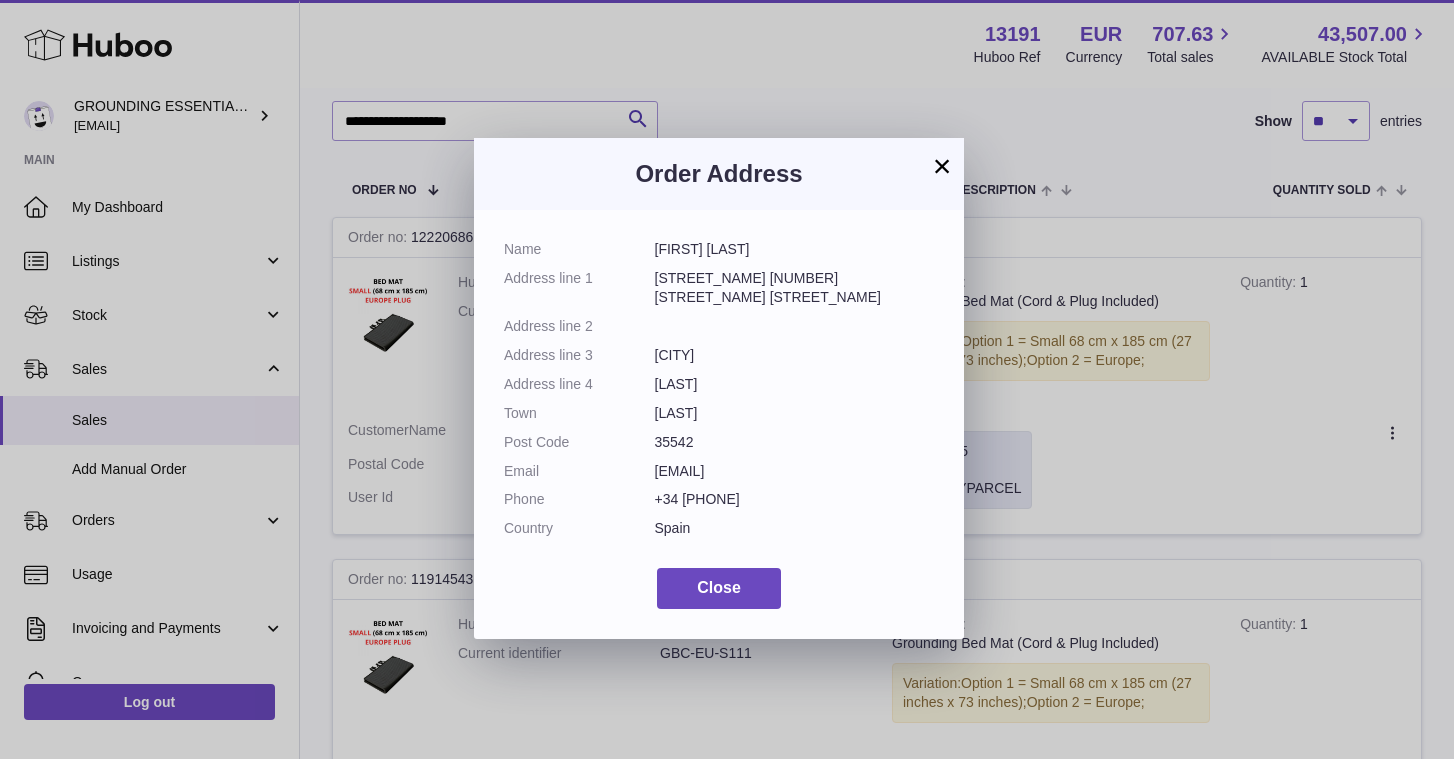 click on "mrivasm7@yahoo.es" at bounding box center (795, 471) 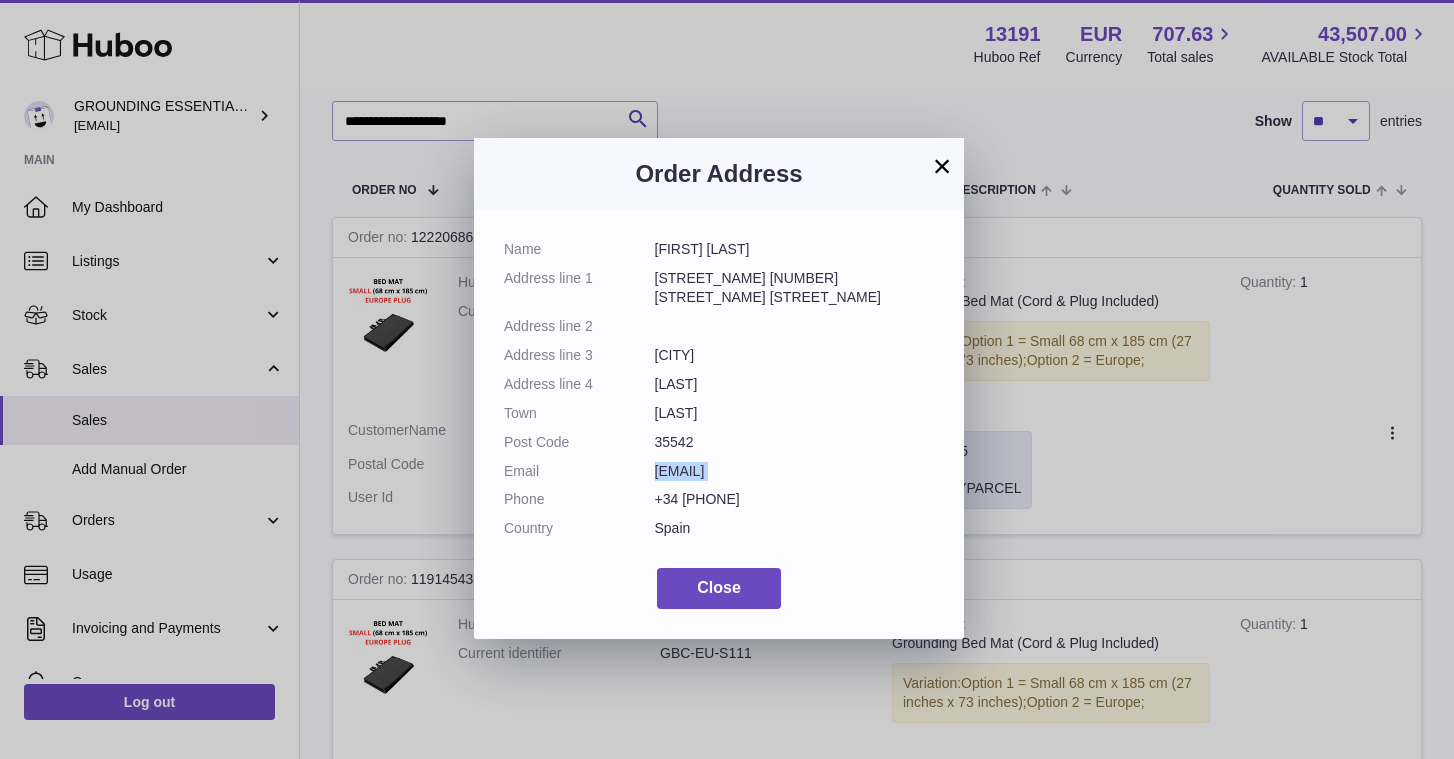 click on "mrivasm7@yahoo.es" at bounding box center [795, 471] 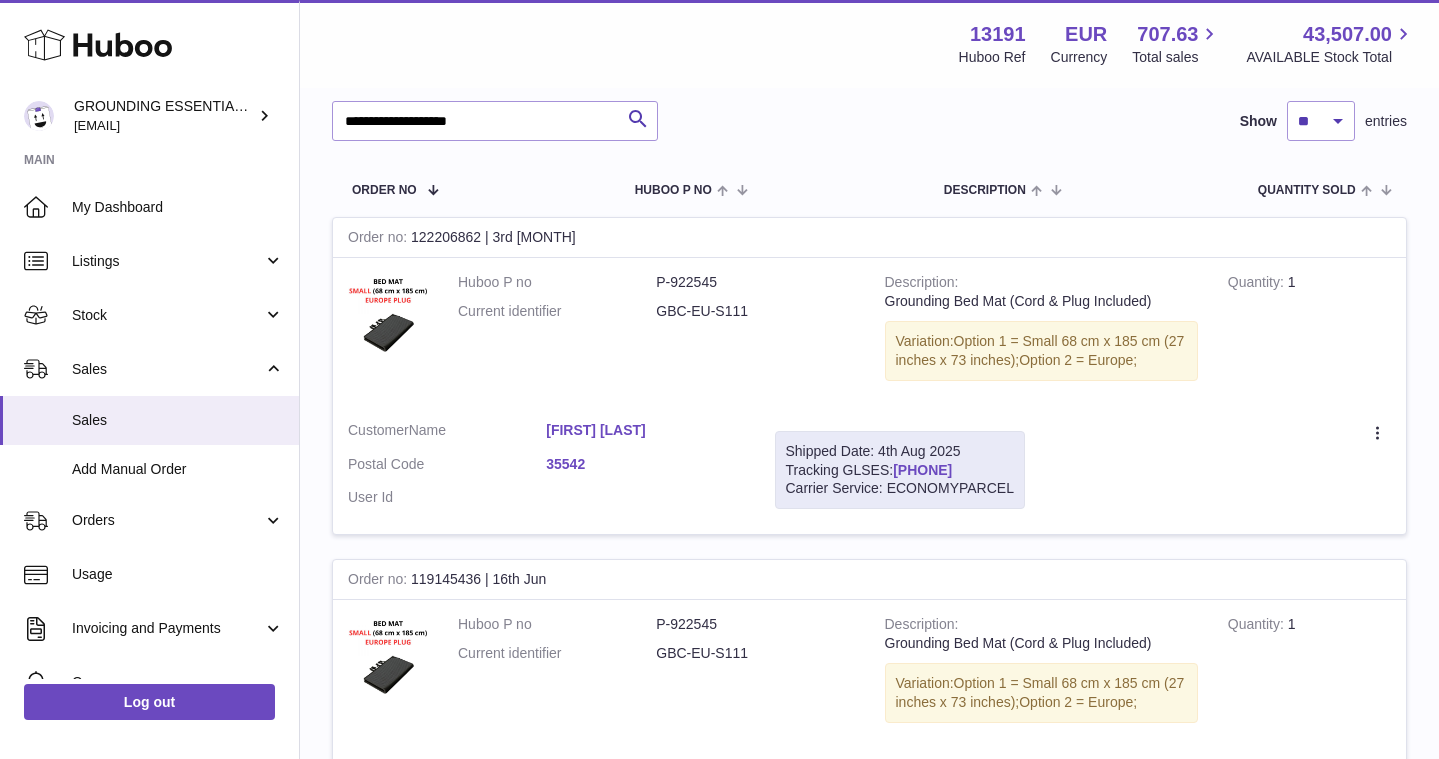 drag, startPoint x: 1019, startPoint y: 468, endPoint x: 896, endPoint y: 466, distance: 123.01626 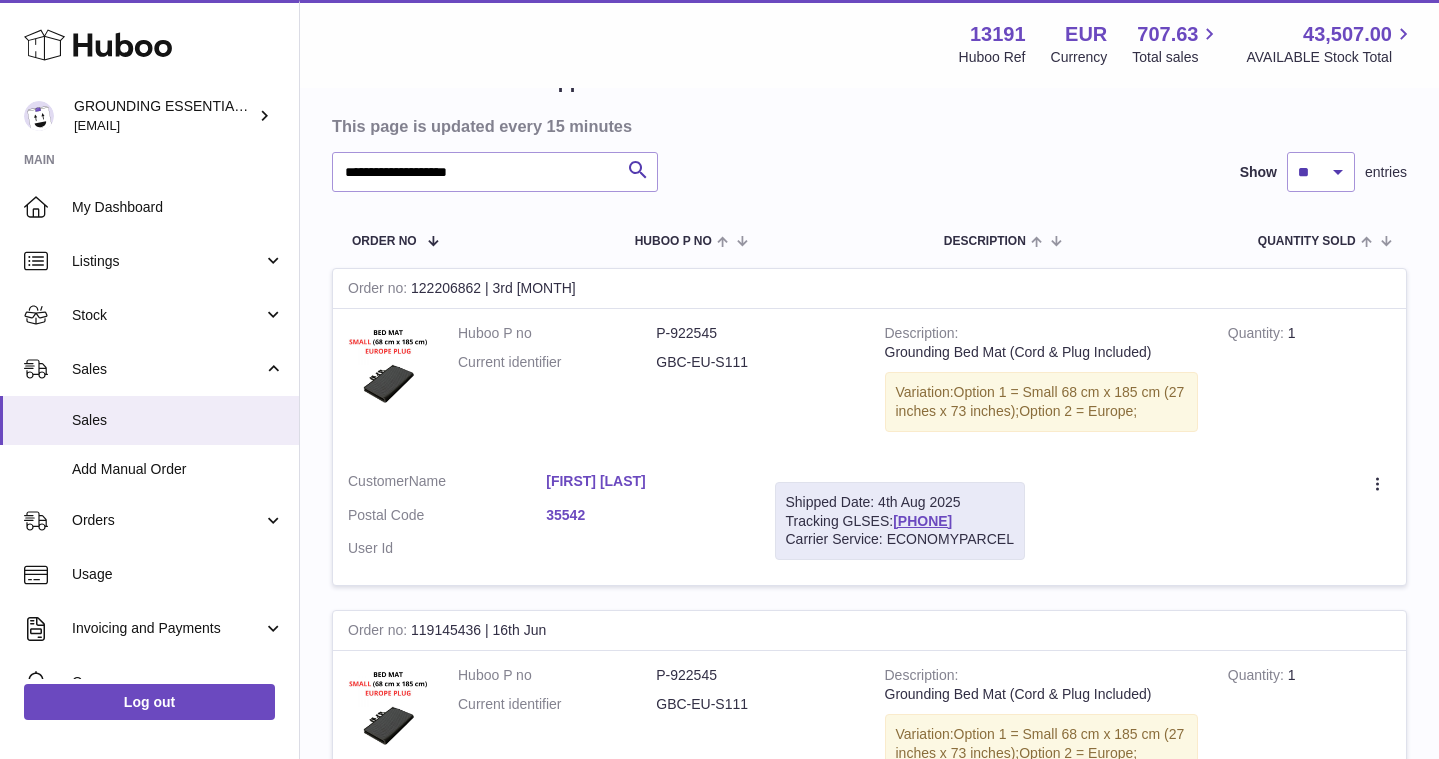 scroll, scrollTop: 117, scrollLeft: 0, axis: vertical 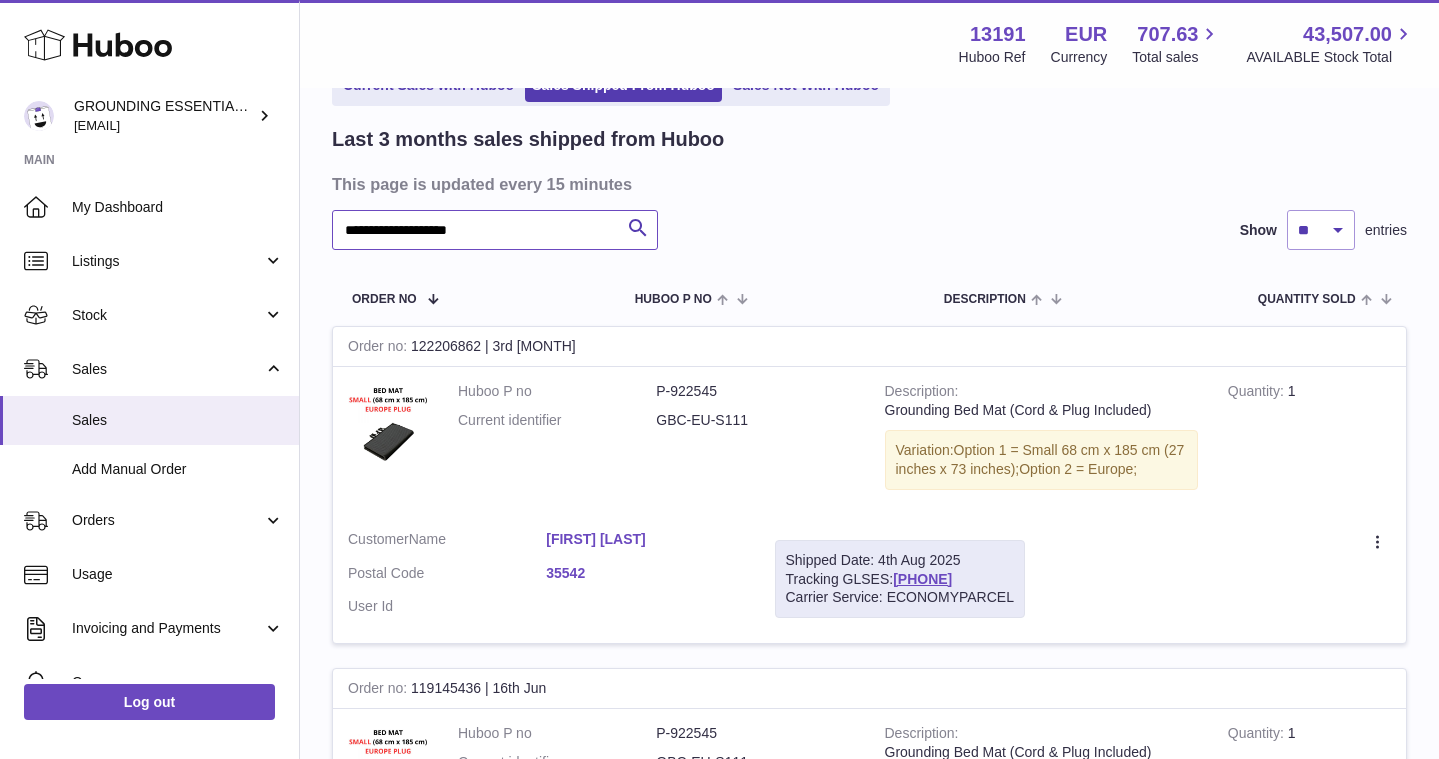 click on "**********" at bounding box center (495, 230) 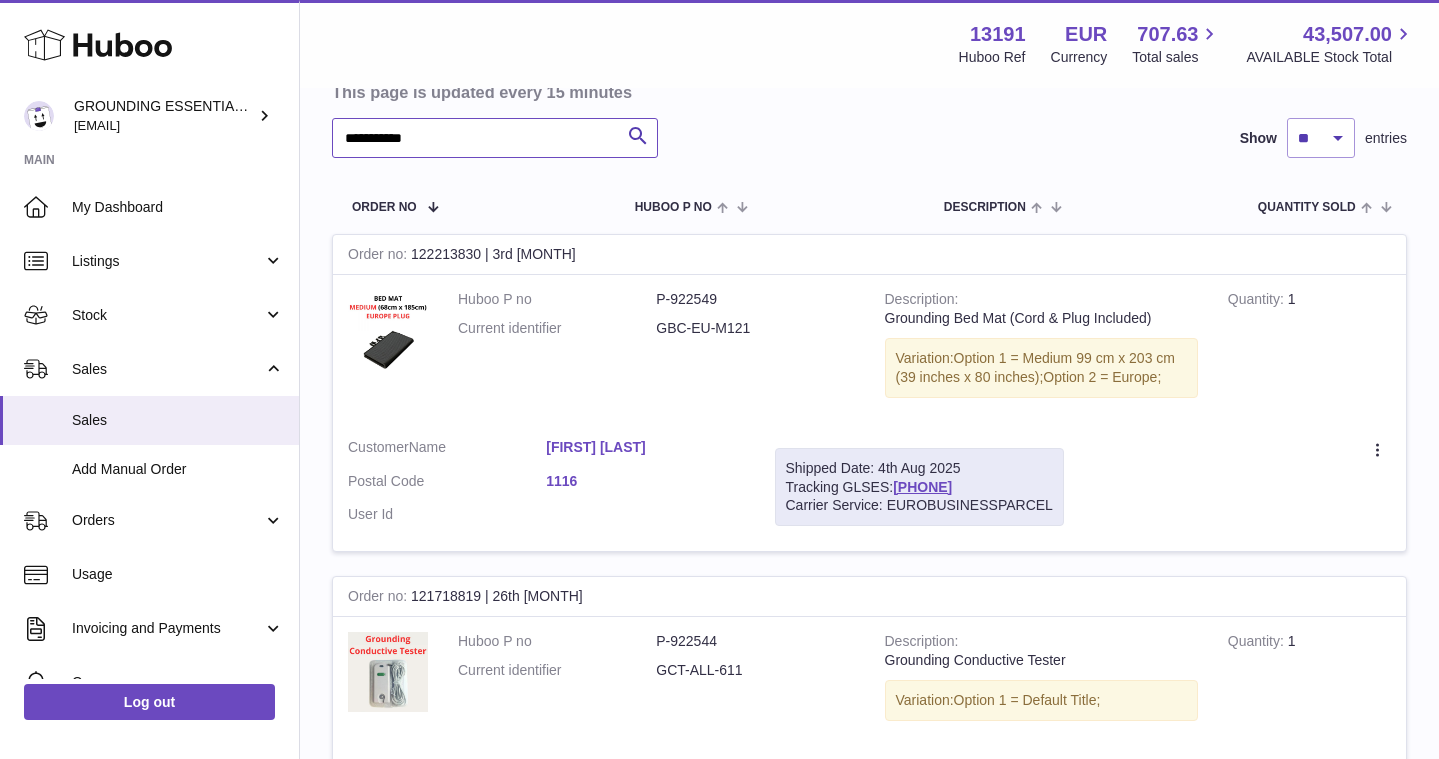 scroll, scrollTop: 217, scrollLeft: 0, axis: vertical 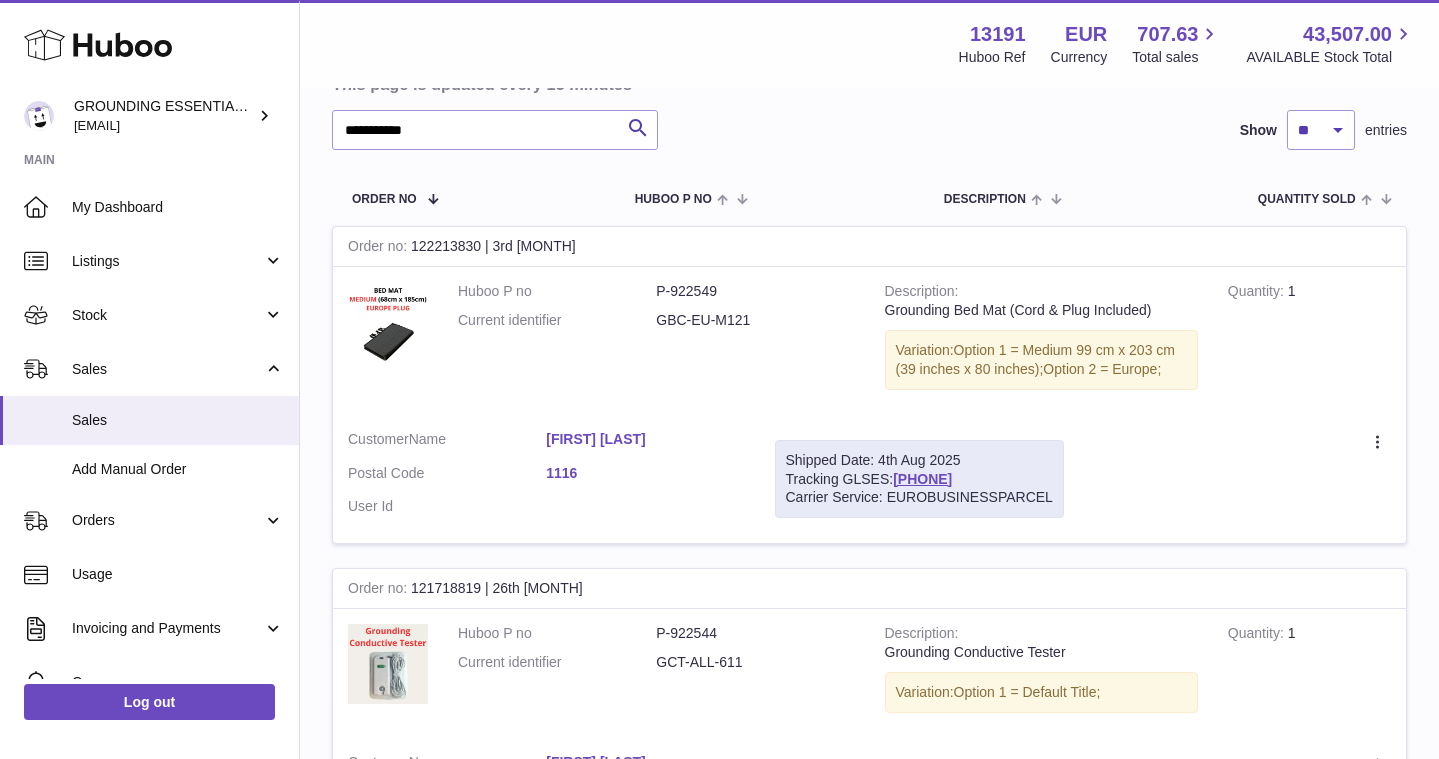 click on "Viola Kutas" at bounding box center [645, 439] 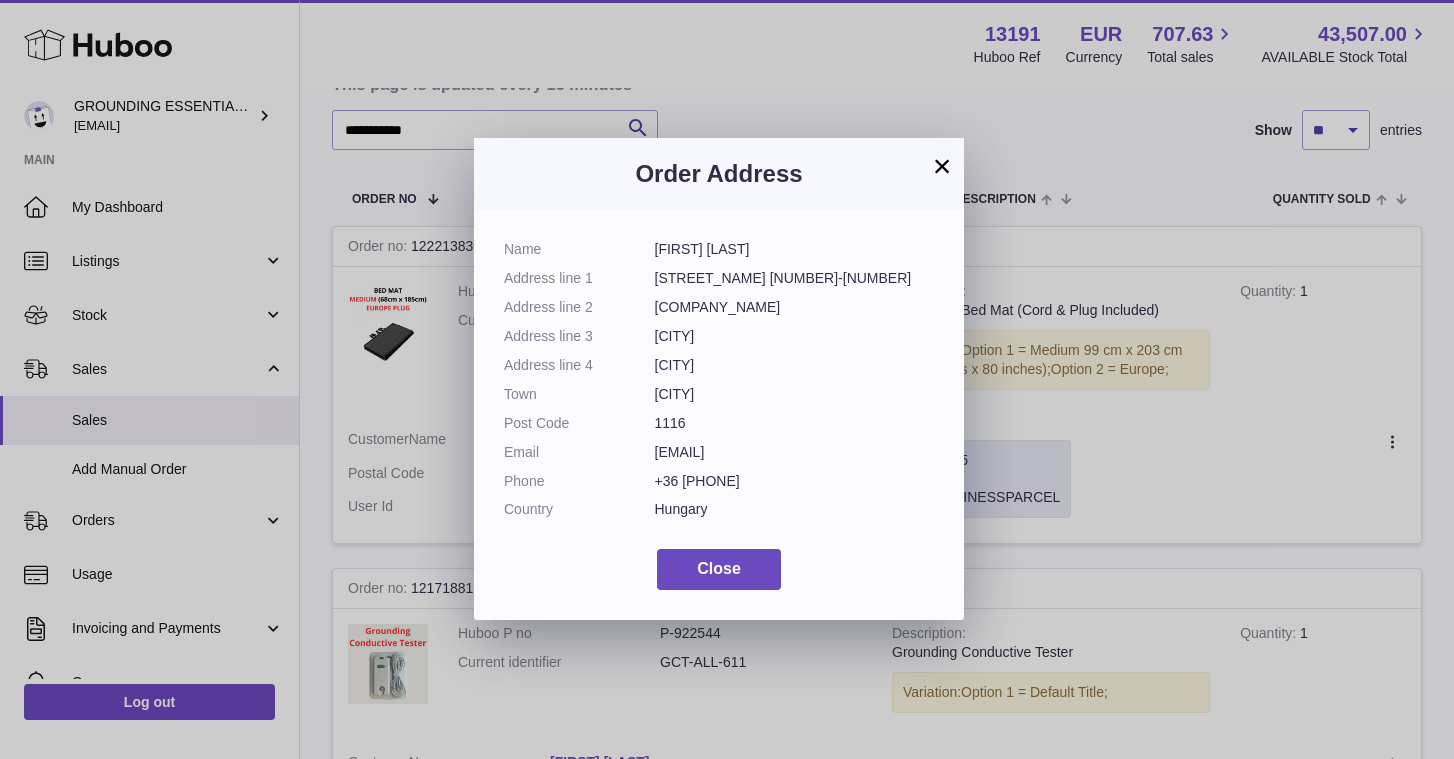 click on "googliviola@gmail.com" at bounding box center (795, 452) 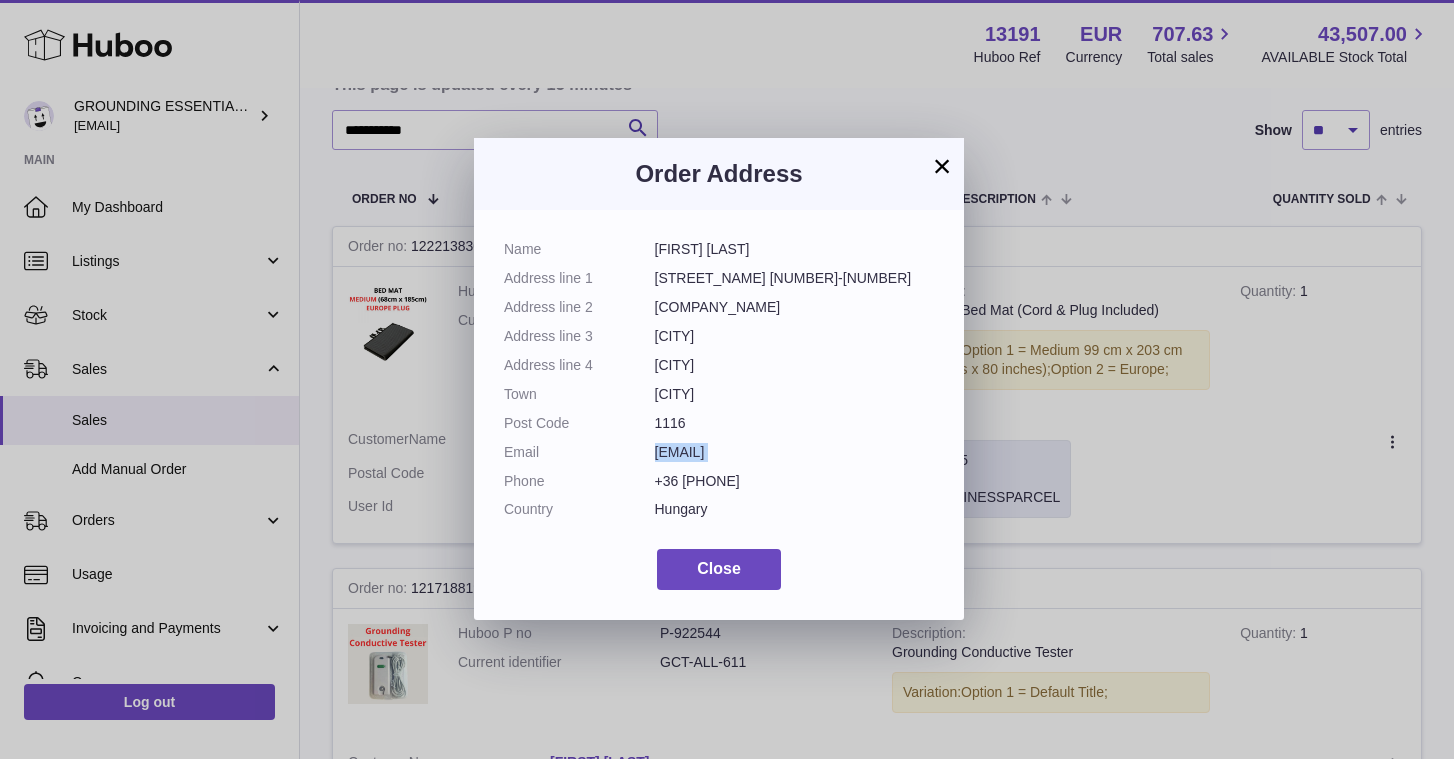 click on "googliviola@gmail.com" at bounding box center [795, 452] 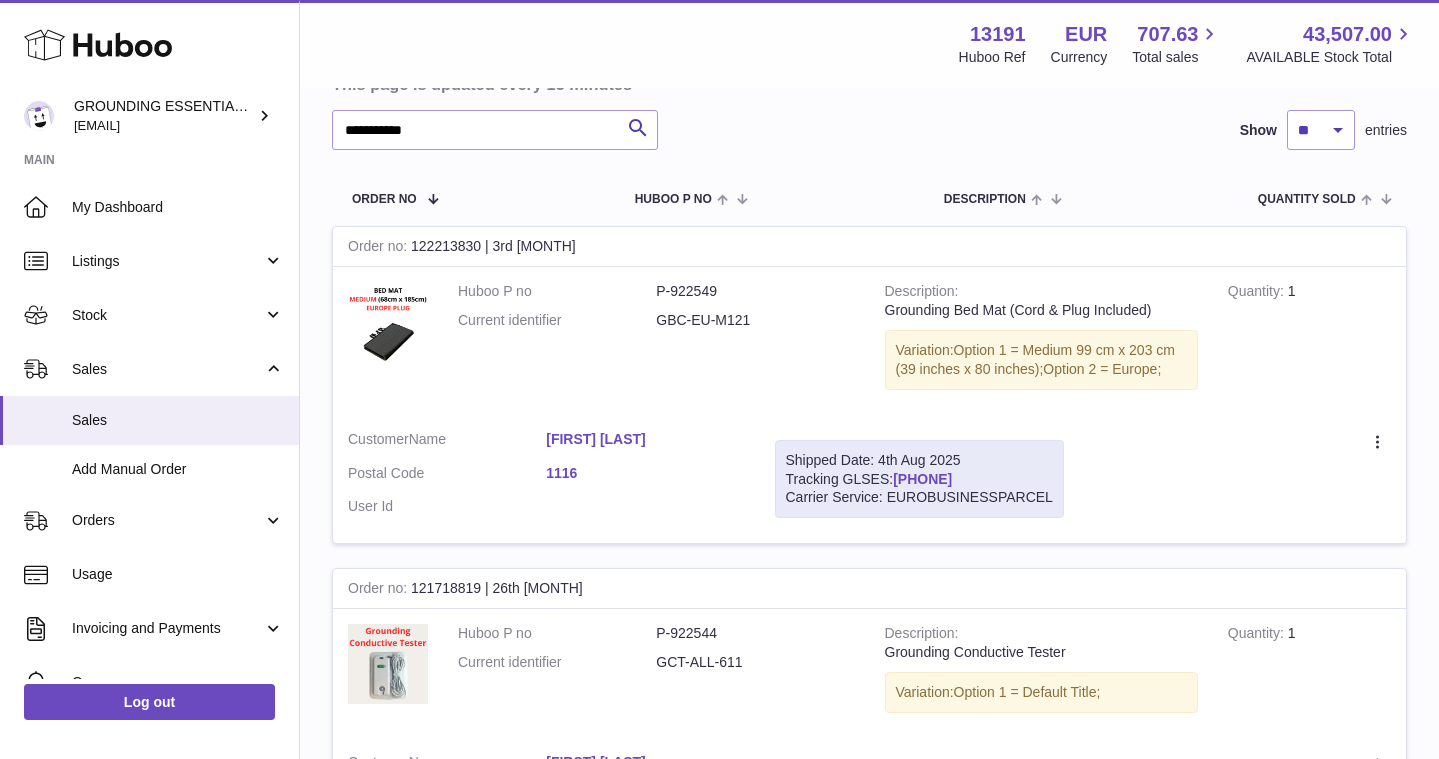 drag, startPoint x: 1013, startPoint y: 475, endPoint x: 899, endPoint y: 479, distance: 114.07015 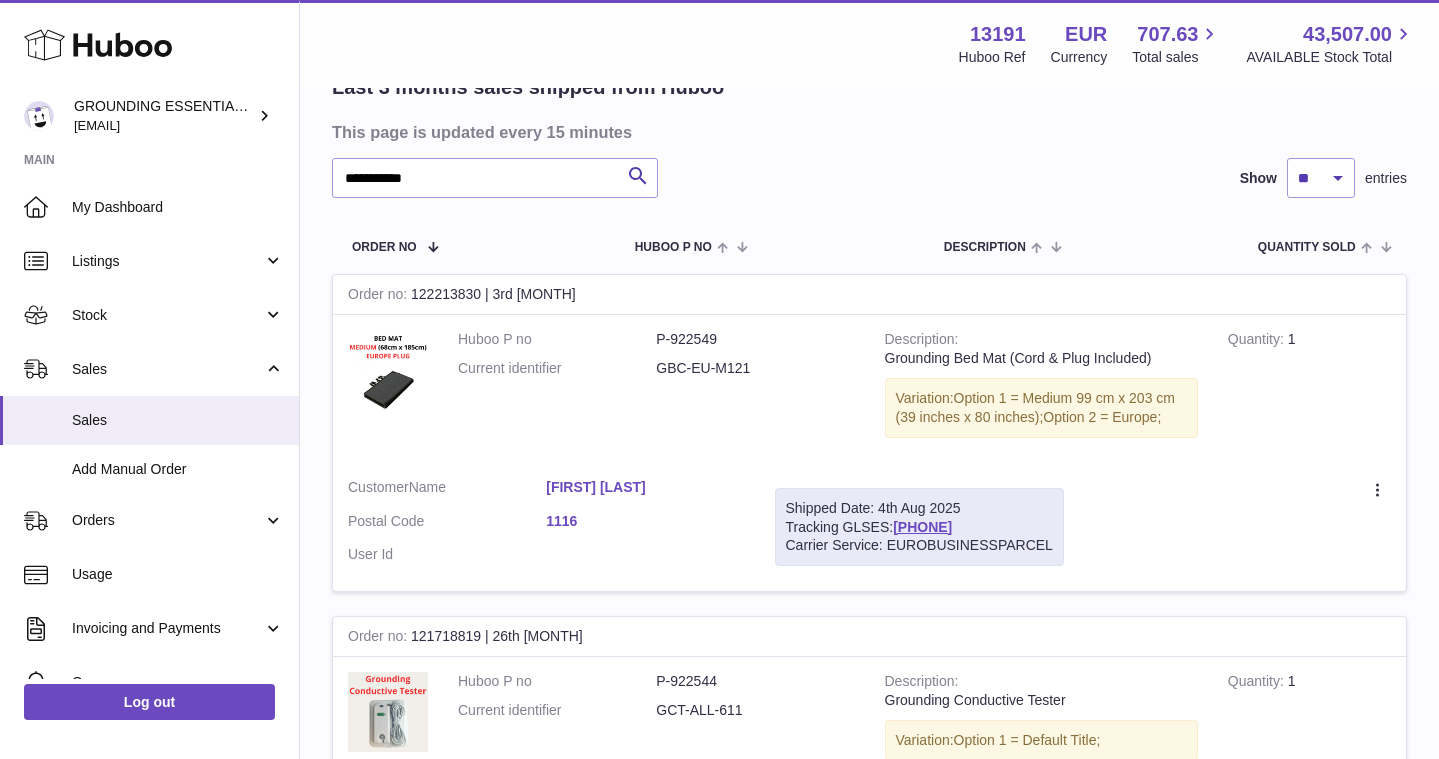 scroll, scrollTop: 130, scrollLeft: 0, axis: vertical 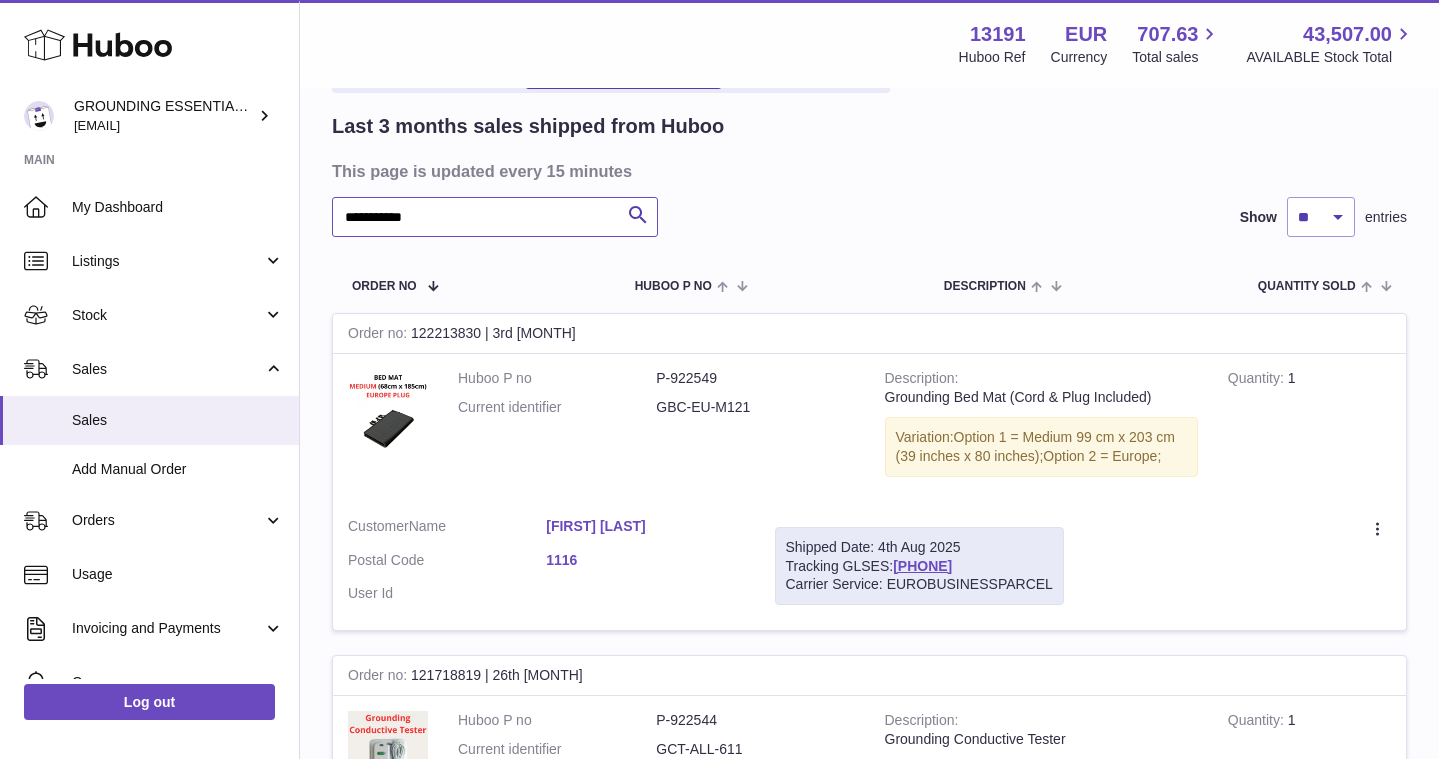 click on "**********" at bounding box center [495, 217] 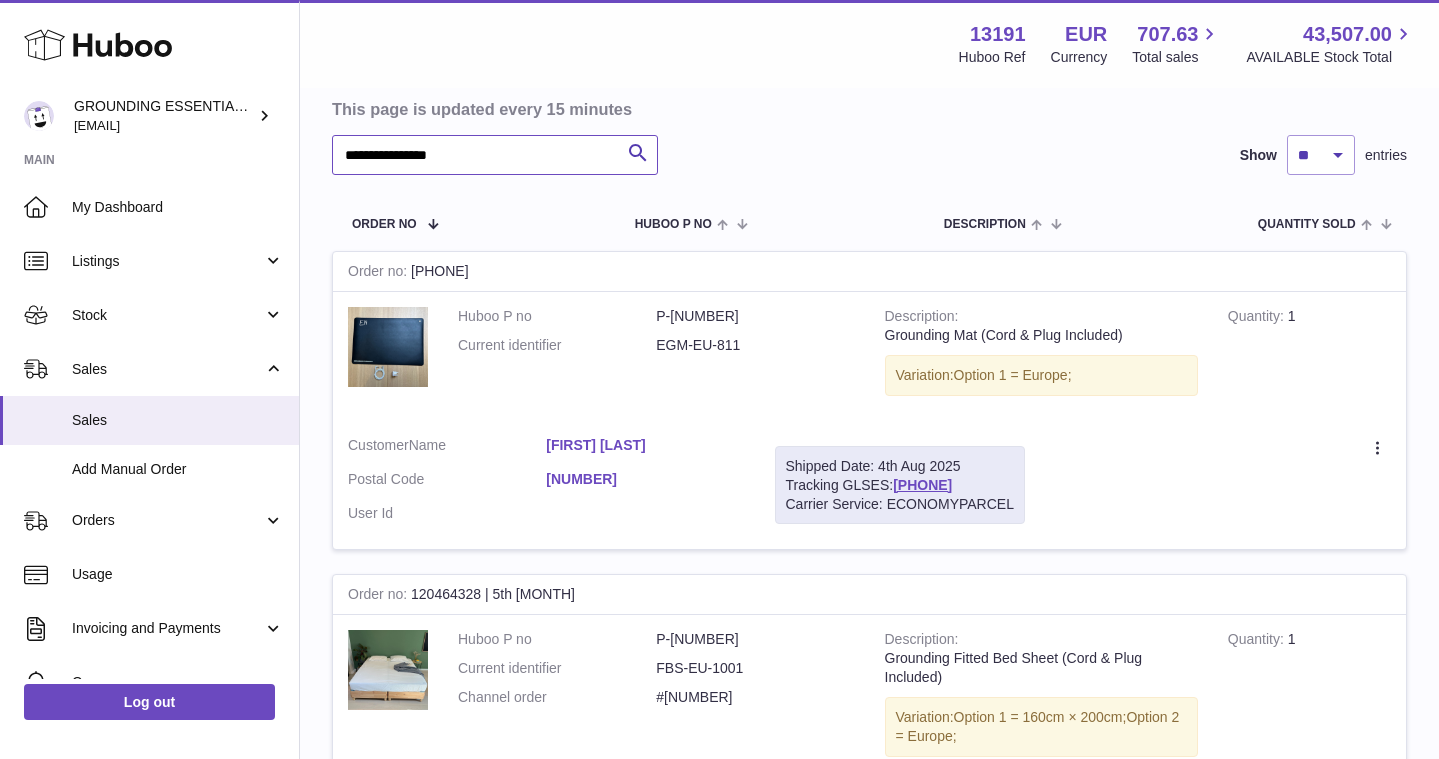 scroll, scrollTop: 194, scrollLeft: 0, axis: vertical 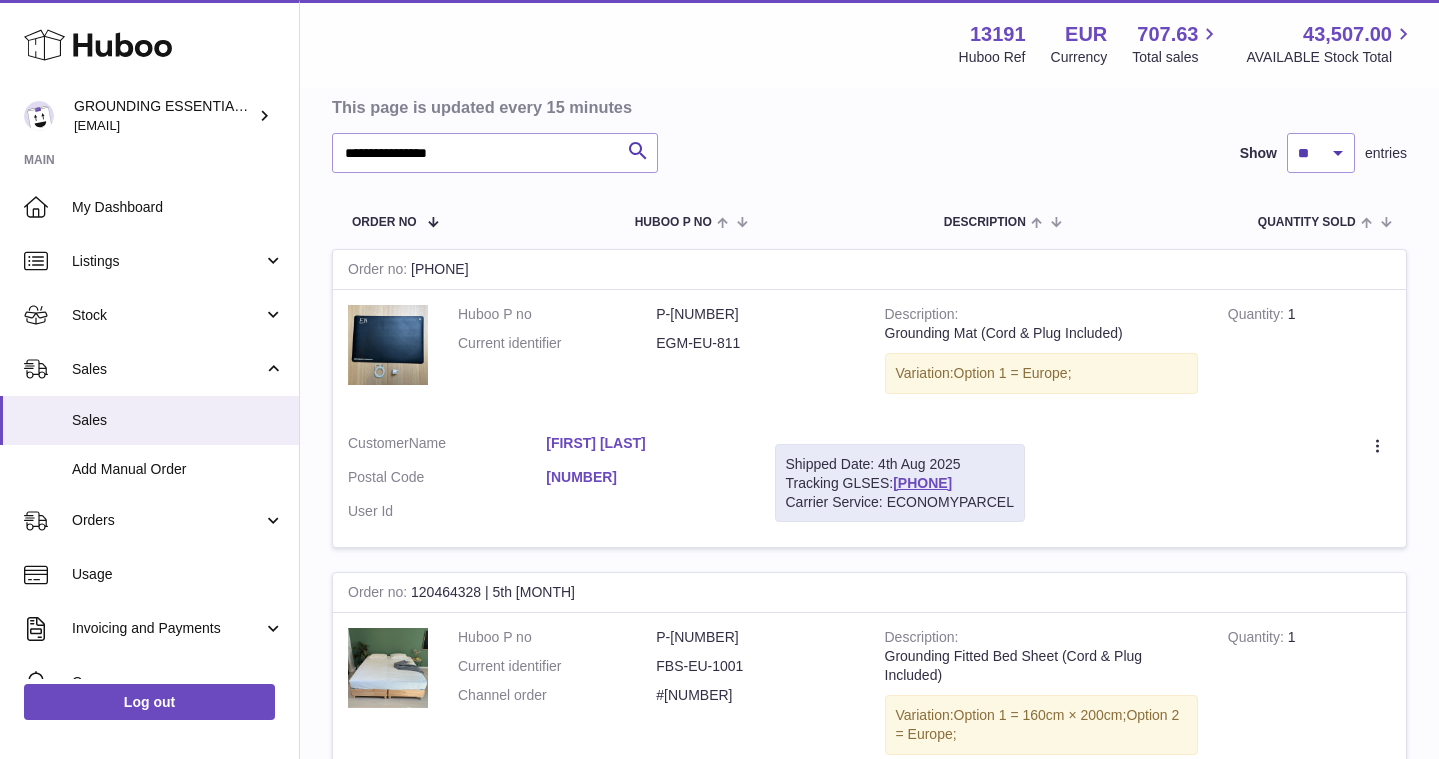 click on "Sandra El kholti" at bounding box center (645, 443) 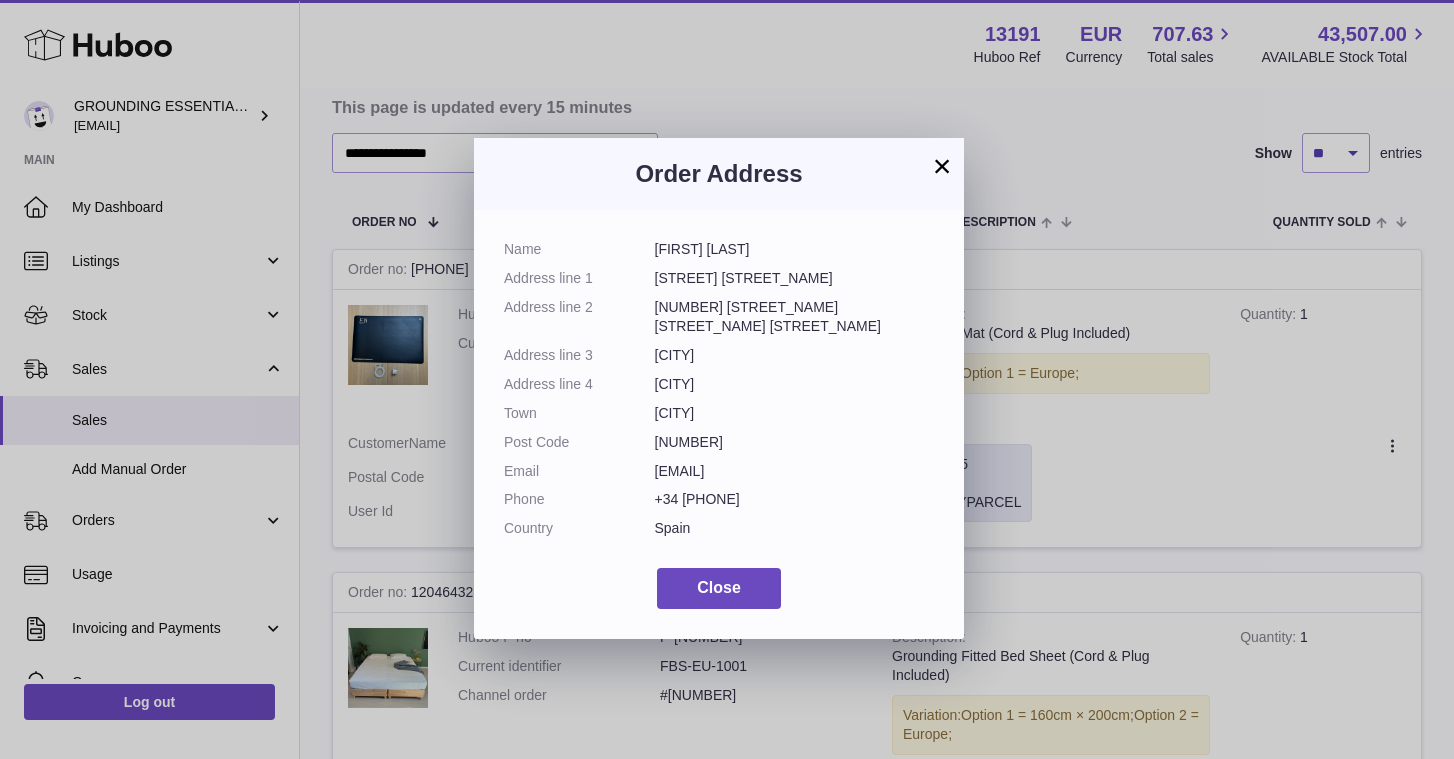 click on "selkholti@yahoo.es" at bounding box center [795, 471] 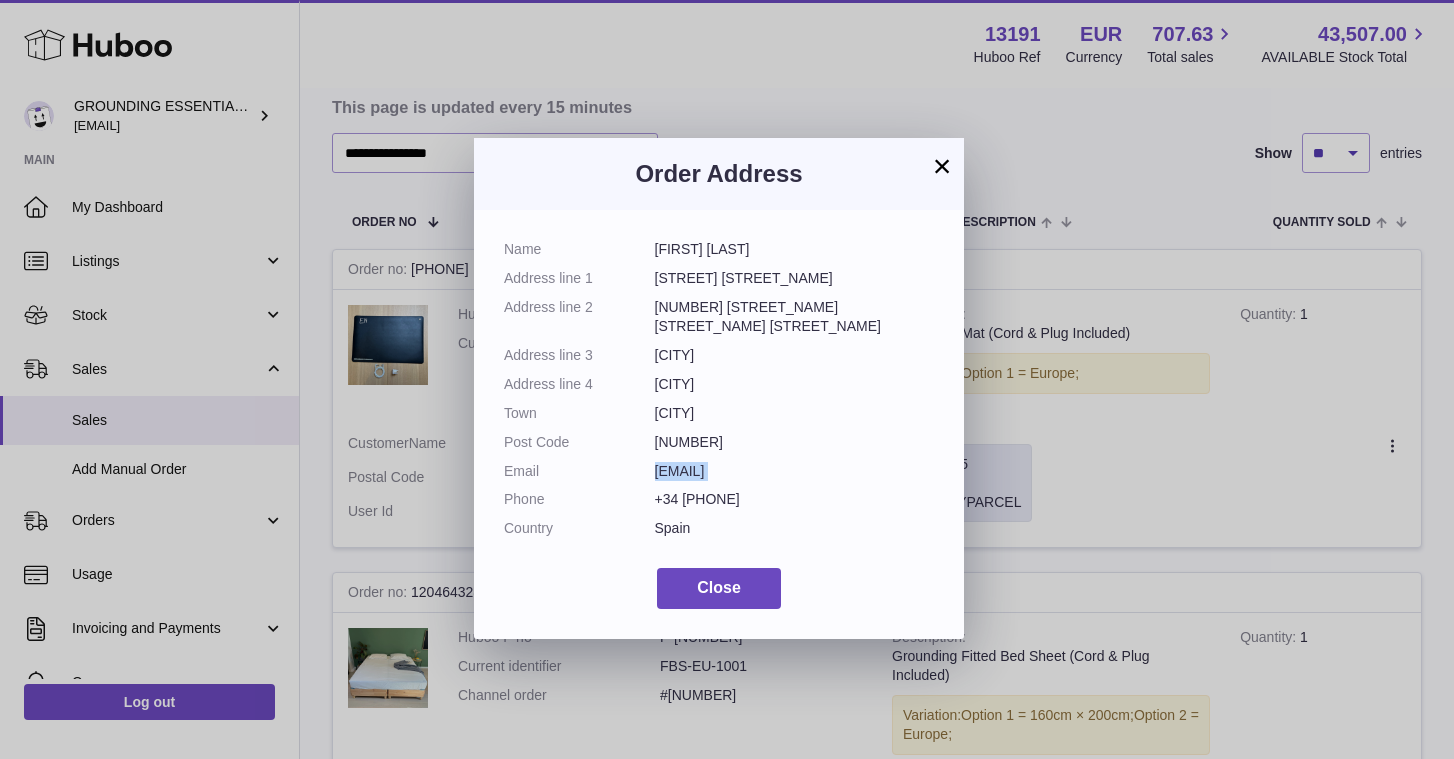 click on "selkholti@yahoo.es" at bounding box center [795, 471] 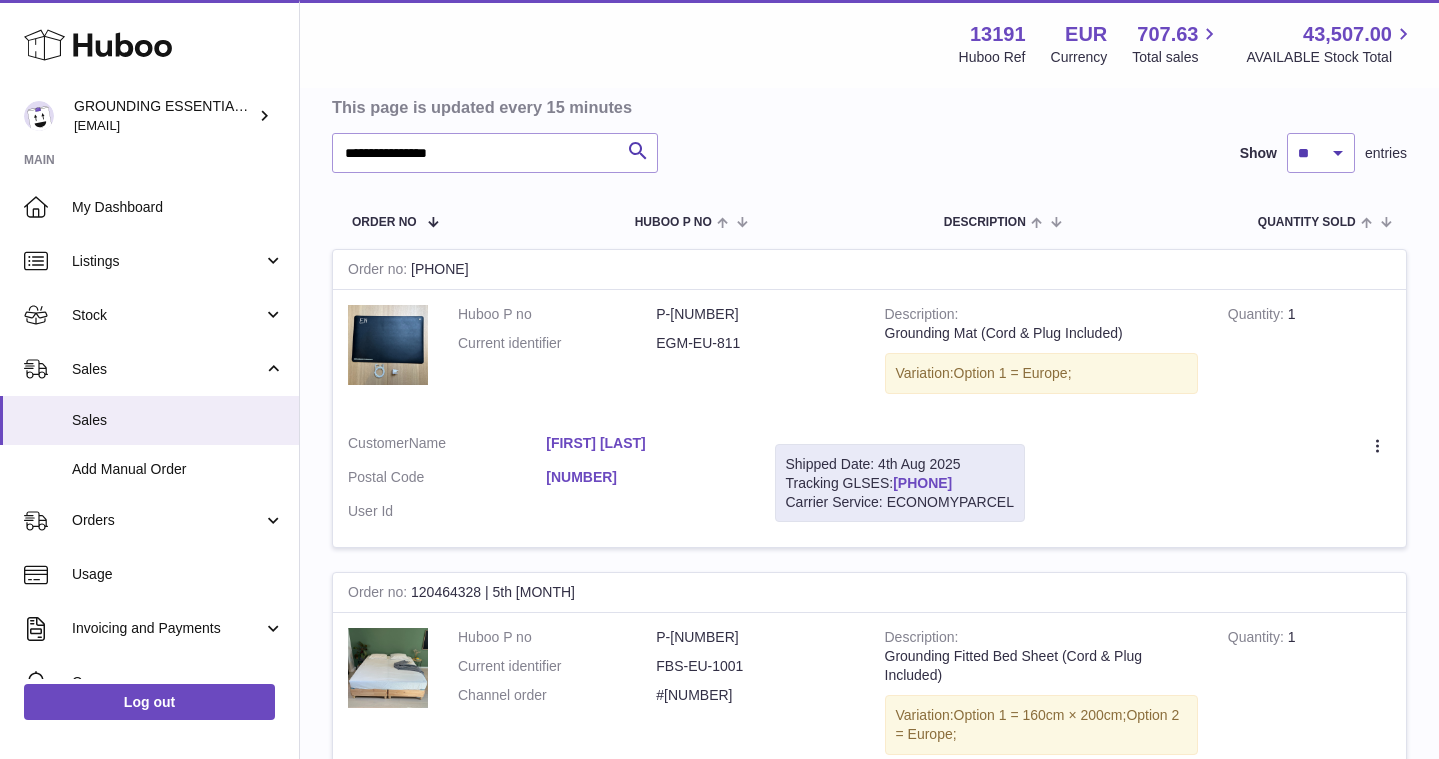 drag, startPoint x: 1010, startPoint y: 478, endPoint x: 897, endPoint y: 482, distance: 113.07078 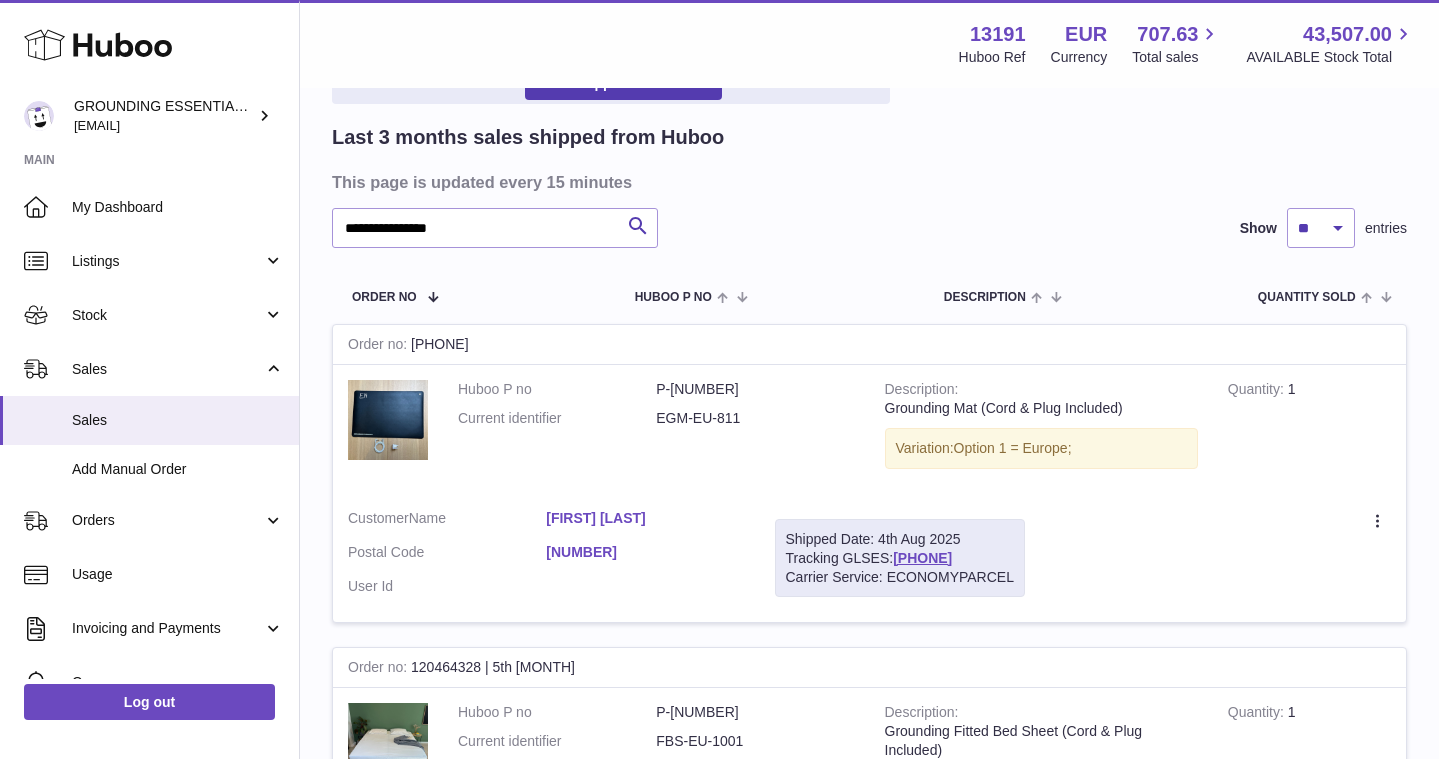 scroll, scrollTop: 104, scrollLeft: 0, axis: vertical 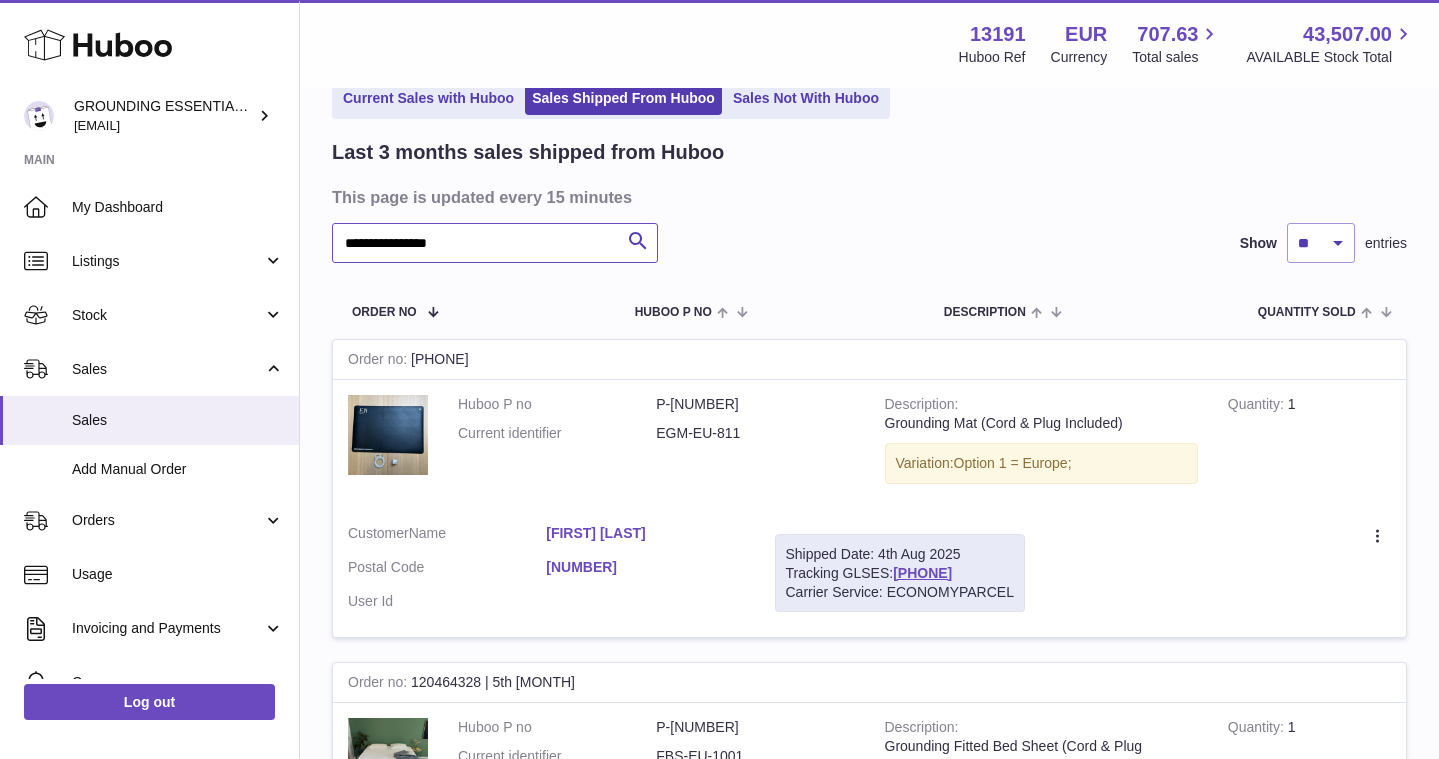 click on "**********" at bounding box center (495, 243) 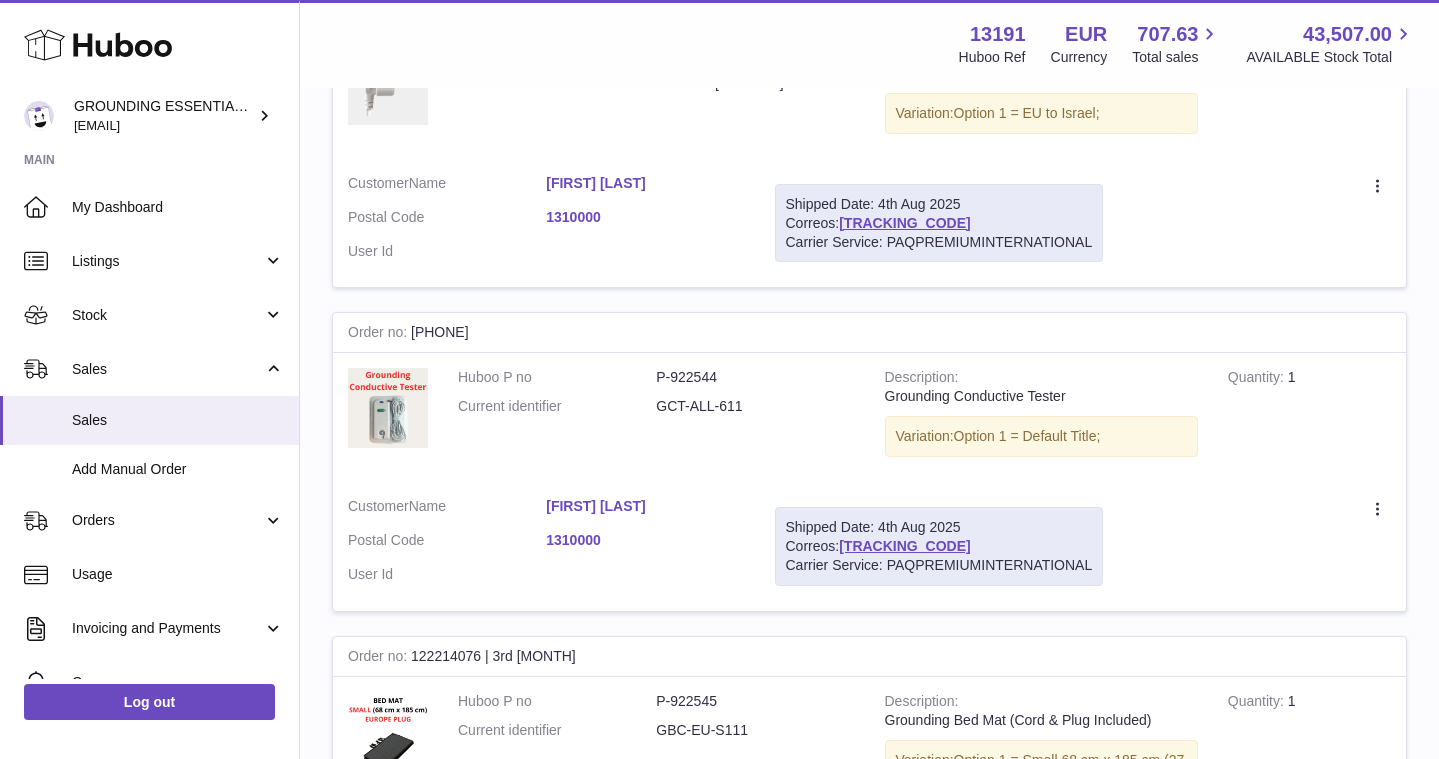 scroll, scrollTop: 457, scrollLeft: 0, axis: vertical 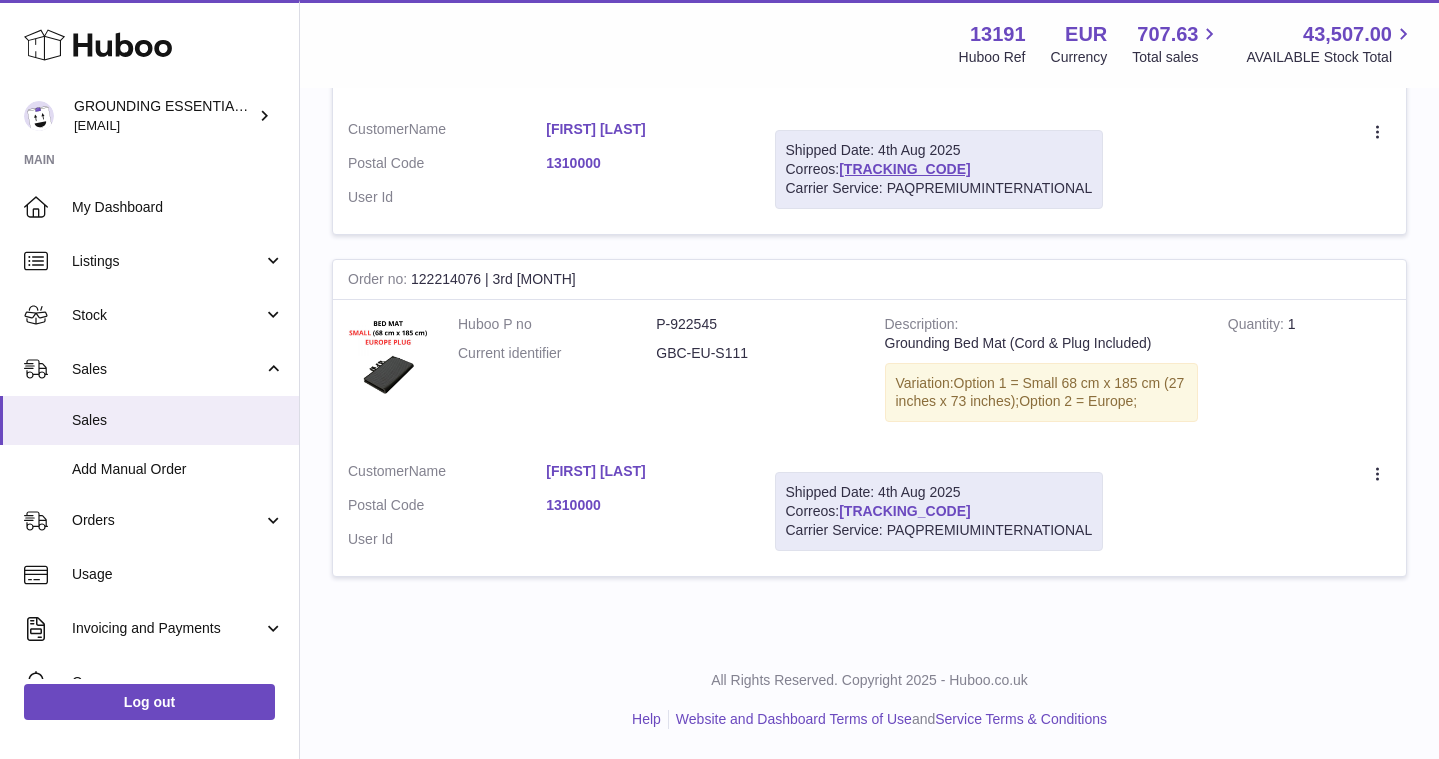 drag, startPoint x: 961, startPoint y: 507, endPoint x: 844, endPoint y: 506, distance: 117.00427 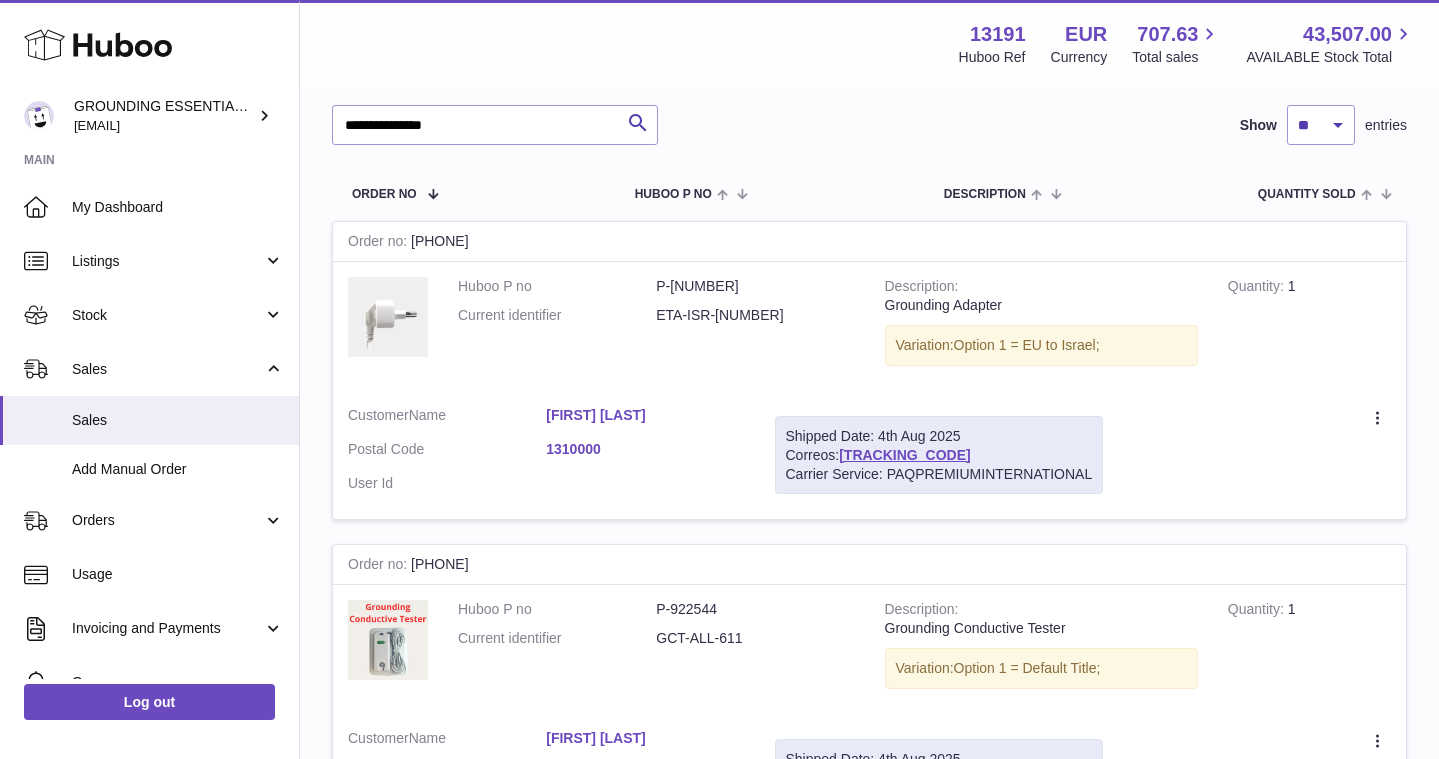 scroll, scrollTop: 162, scrollLeft: 0, axis: vertical 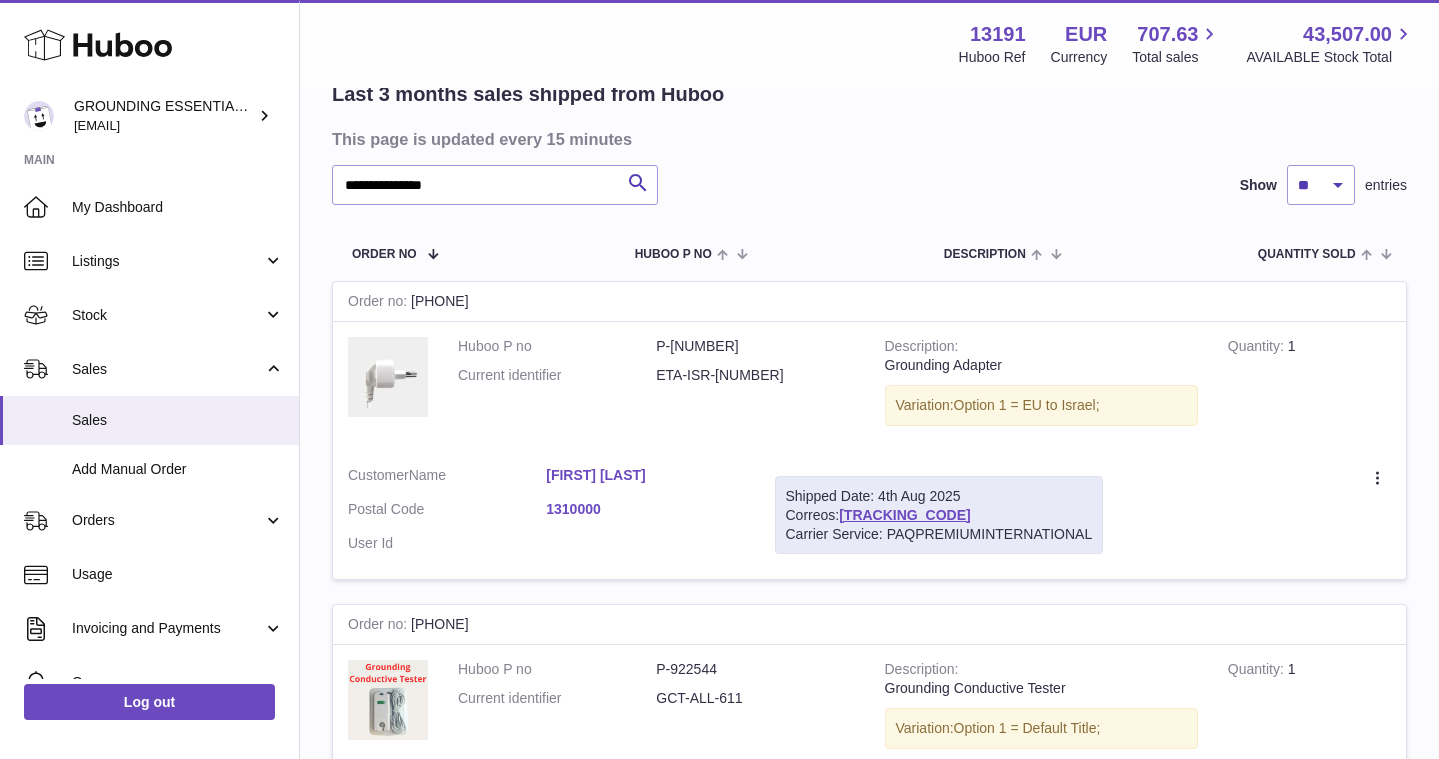 click on "Cheryl Jungreis" at bounding box center [645, 475] 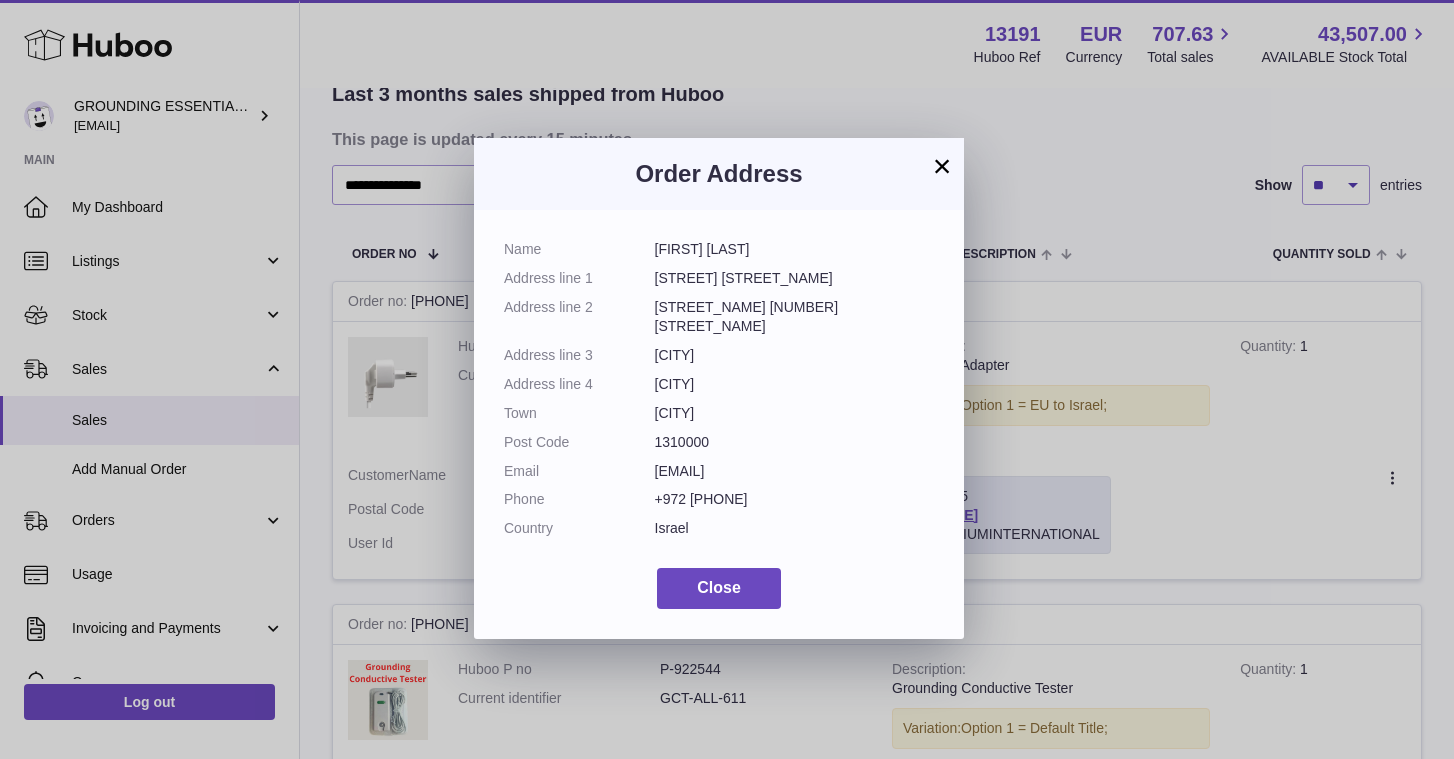 click on "chaniju@gmail.com" at bounding box center [795, 471] 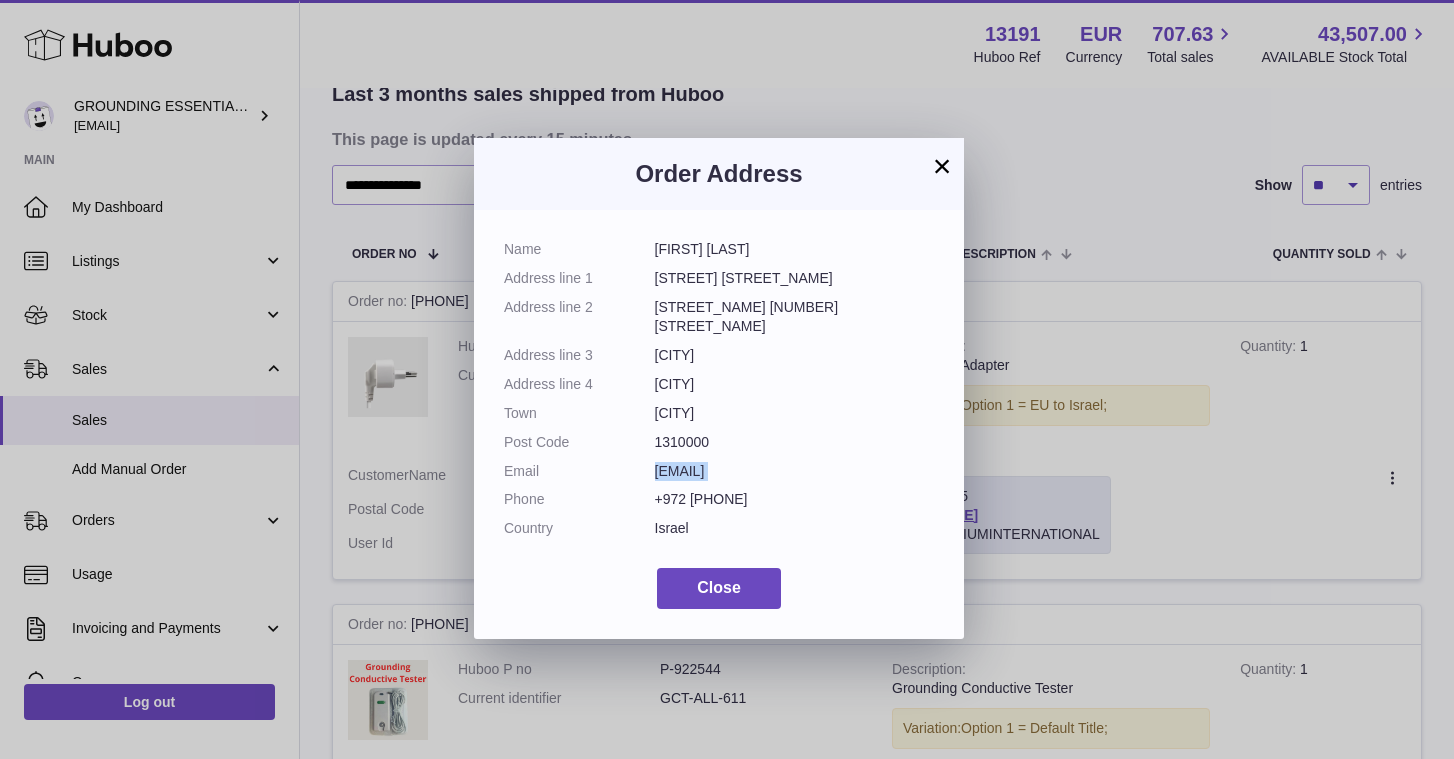 click on "chaniju@gmail.com" at bounding box center (795, 471) 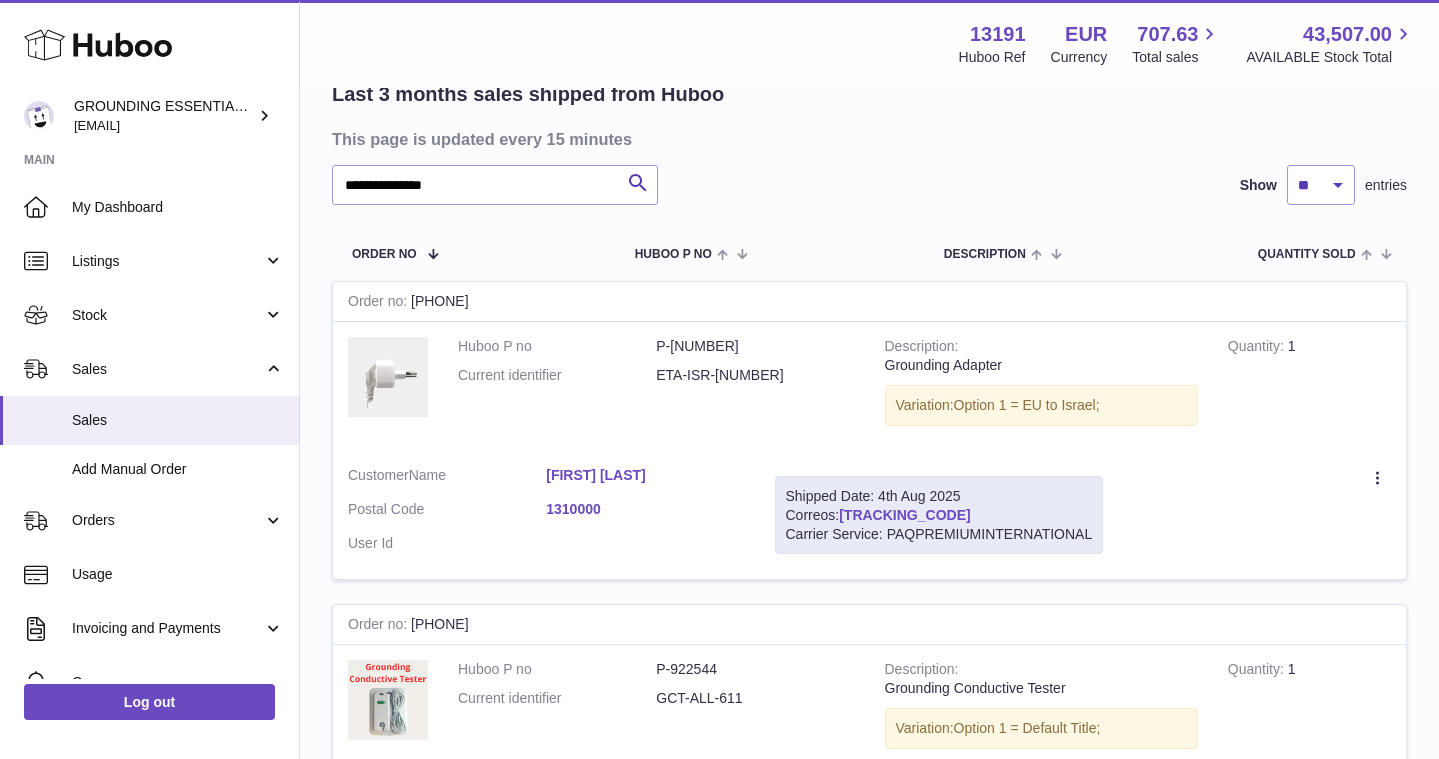 drag, startPoint x: 955, startPoint y: 514, endPoint x: 843, endPoint y: 515, distance: 112.00446 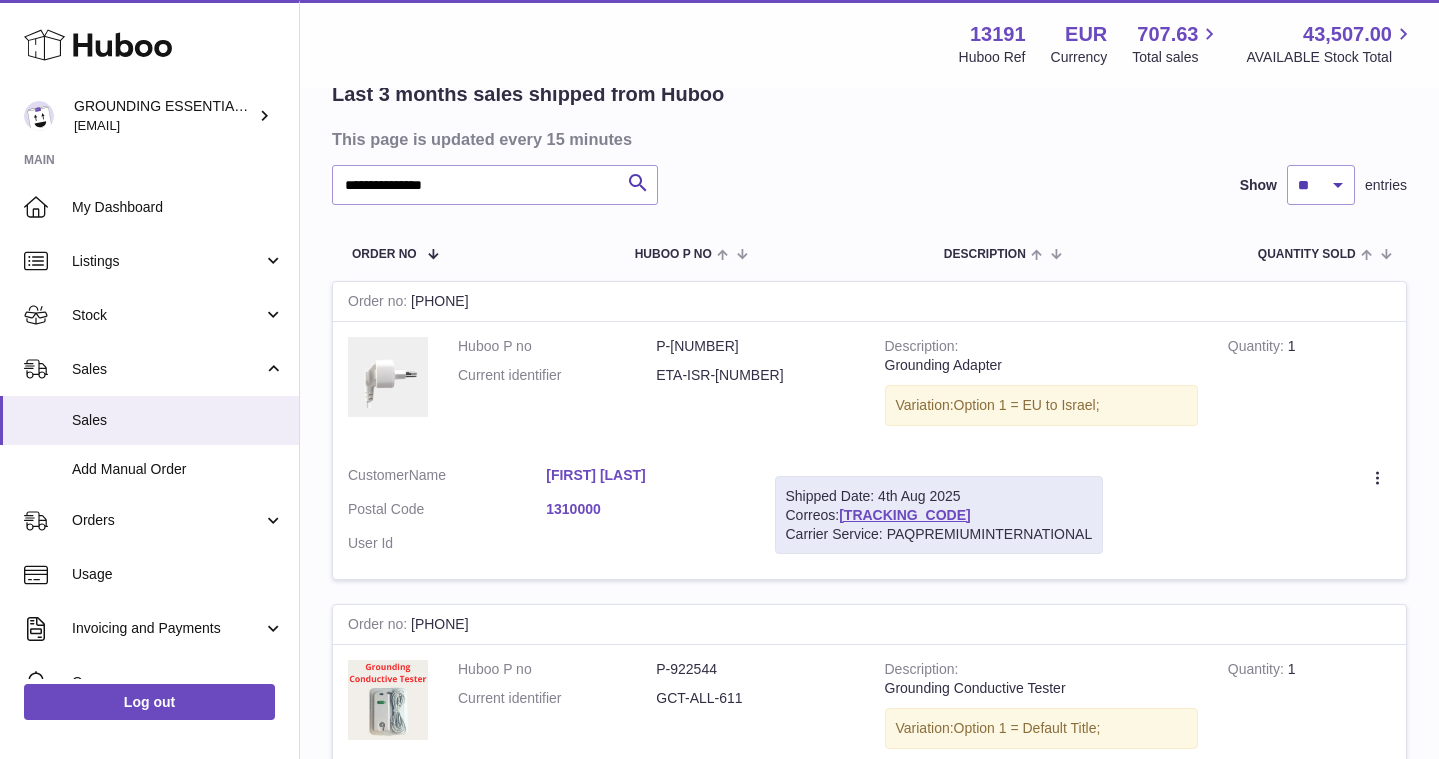 scroll, scrollTop: 36, scrollLeft: 0, axis: vertical 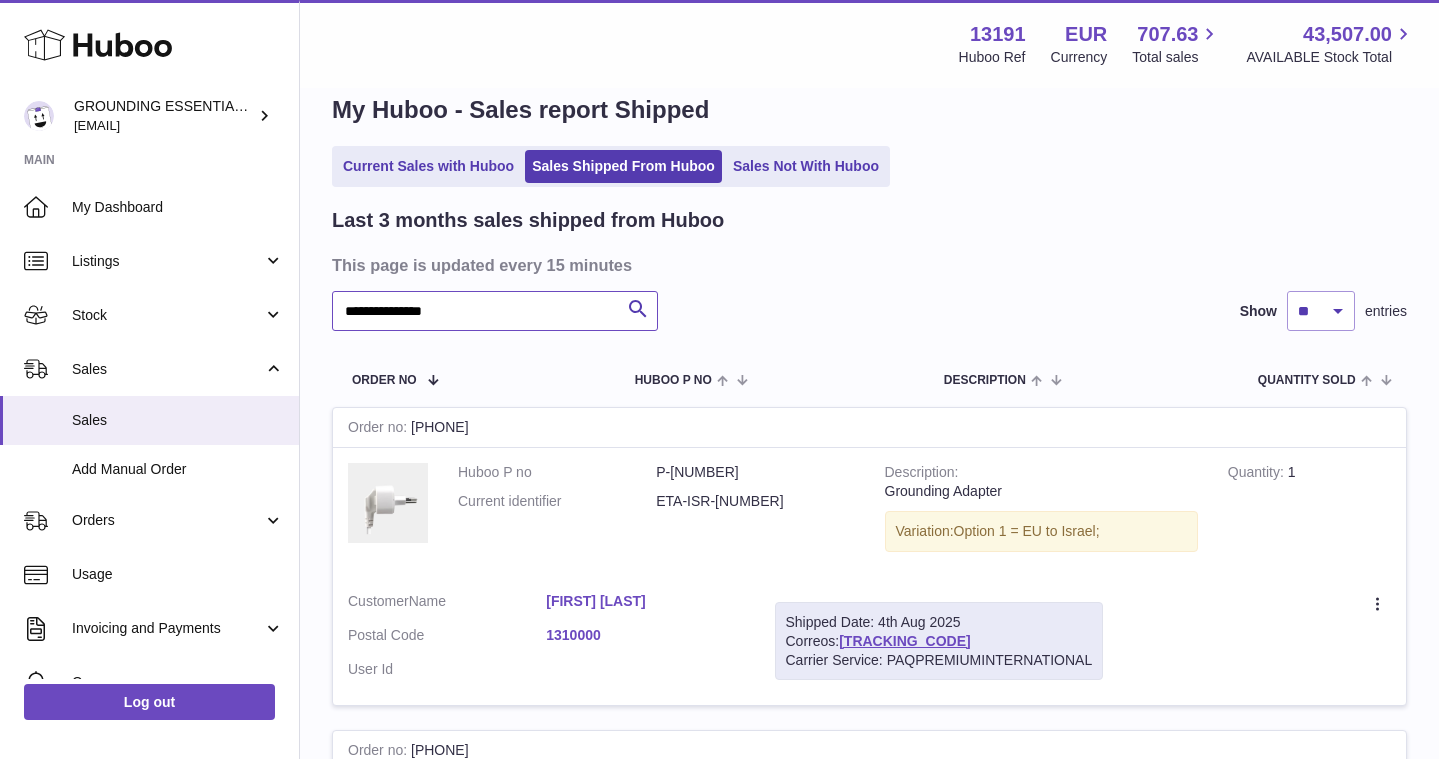 click on "**********" at bounding box center (495, 311) 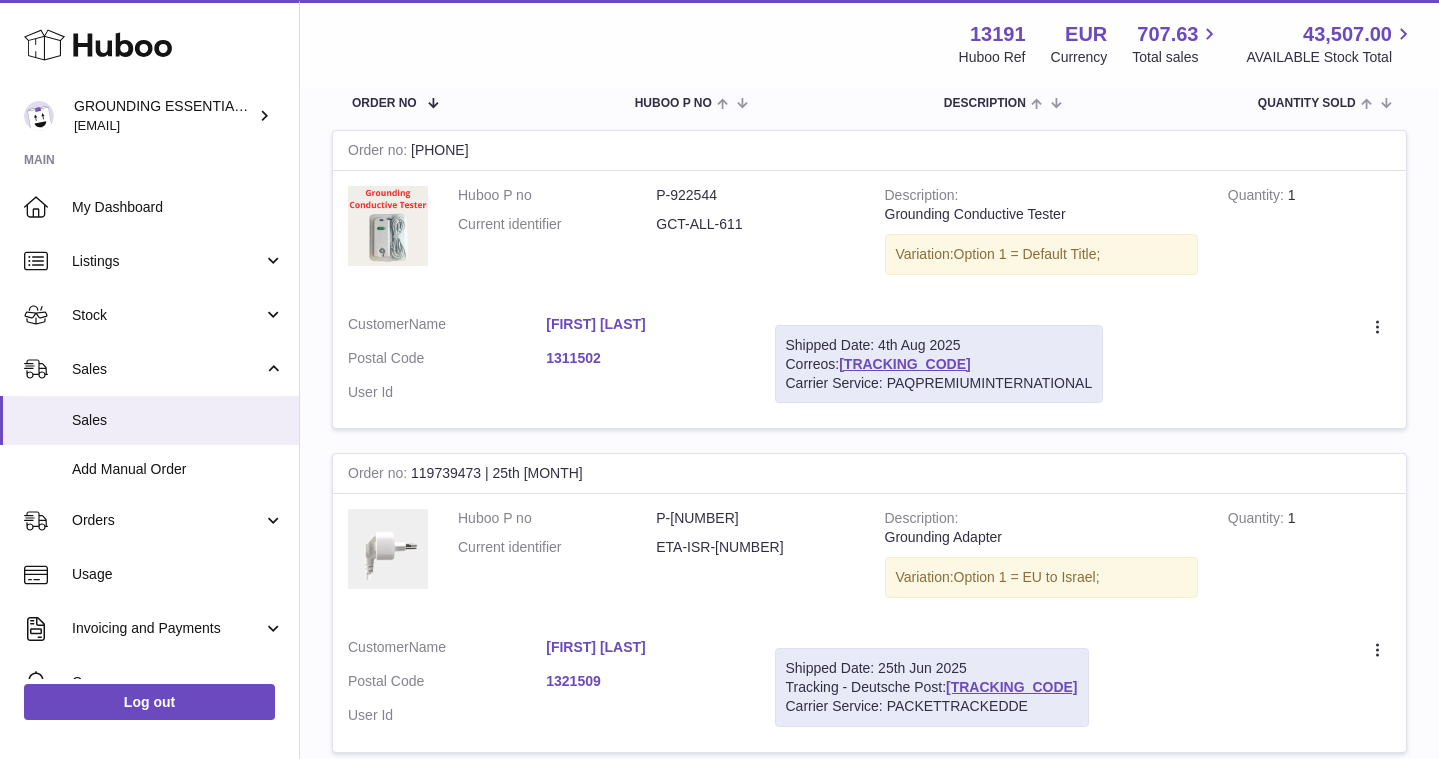 scroll, scrollTop: 255, scrollLeft: 0, axis: vertical 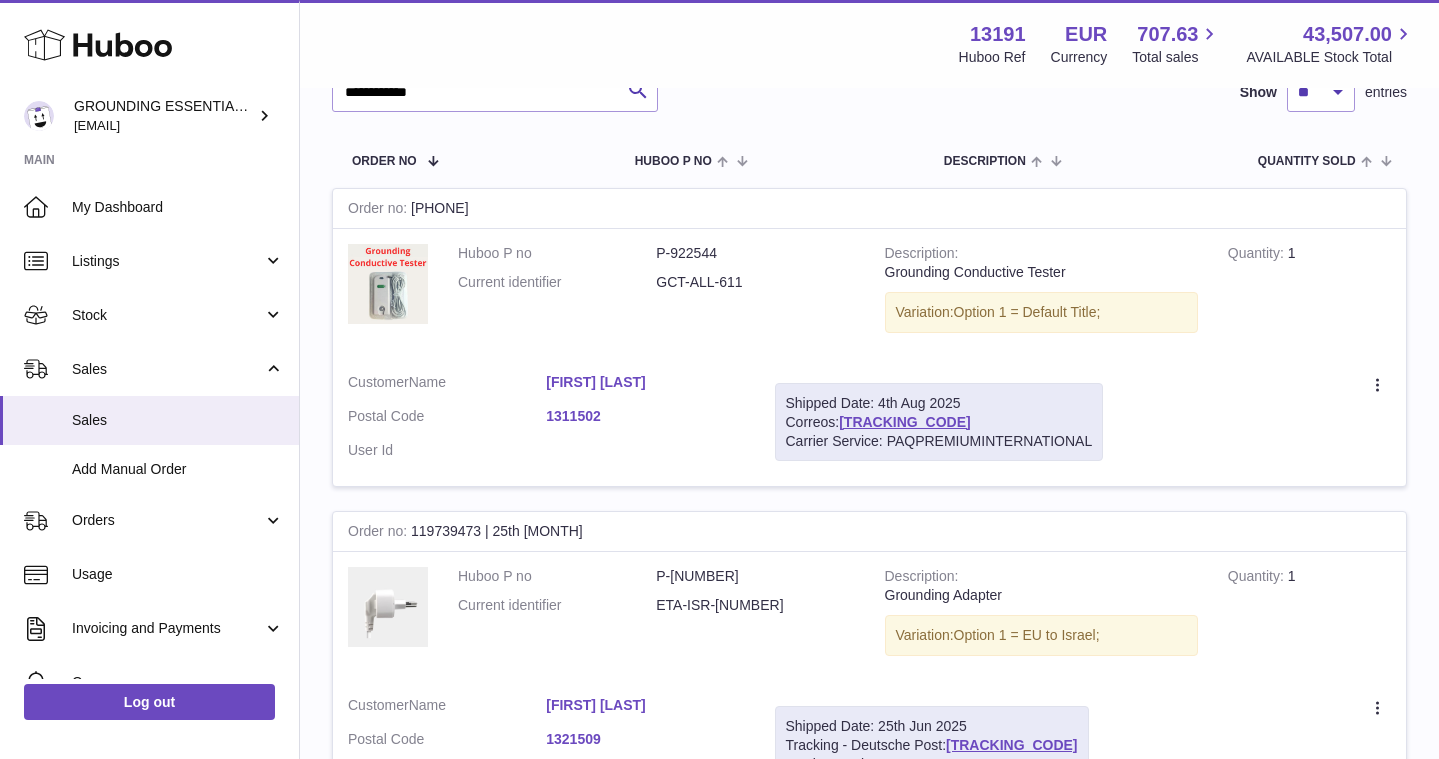 click on "MEIRA FINDEL" at bounding box center (645, 382) 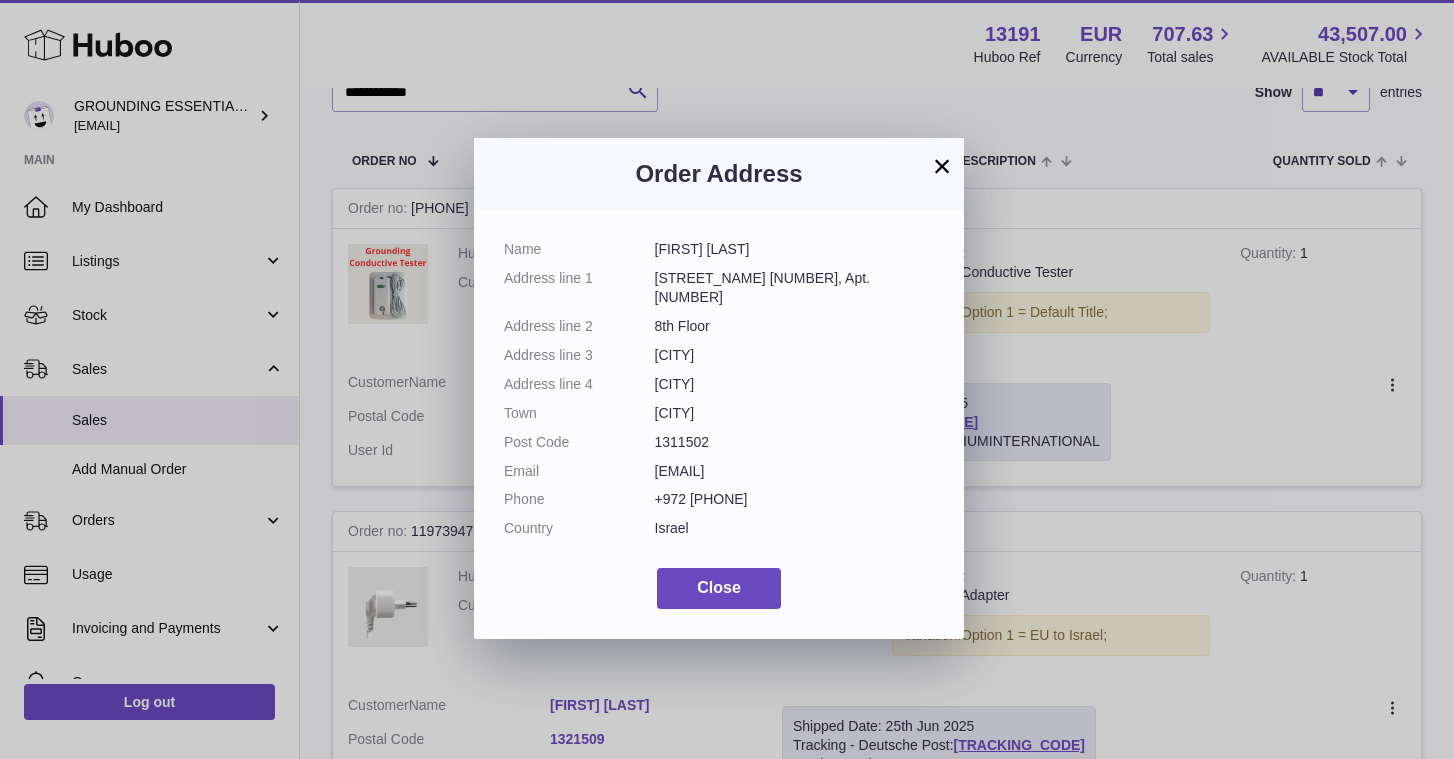 click on "Name
MEIRA FINDEL
Address line 1
Yafit 1 ⁠Jabotinsky 10, Apt.37
Address line 2
8th Floor
Address line 3
TZFAT
Address line 4
TZFAT
Town
TZFAT
Post Code
1311502
Email
mfindel8@gmail.com
Phone
+972 52-885-3889
Country
Israel" at bounding box center [719, 394] 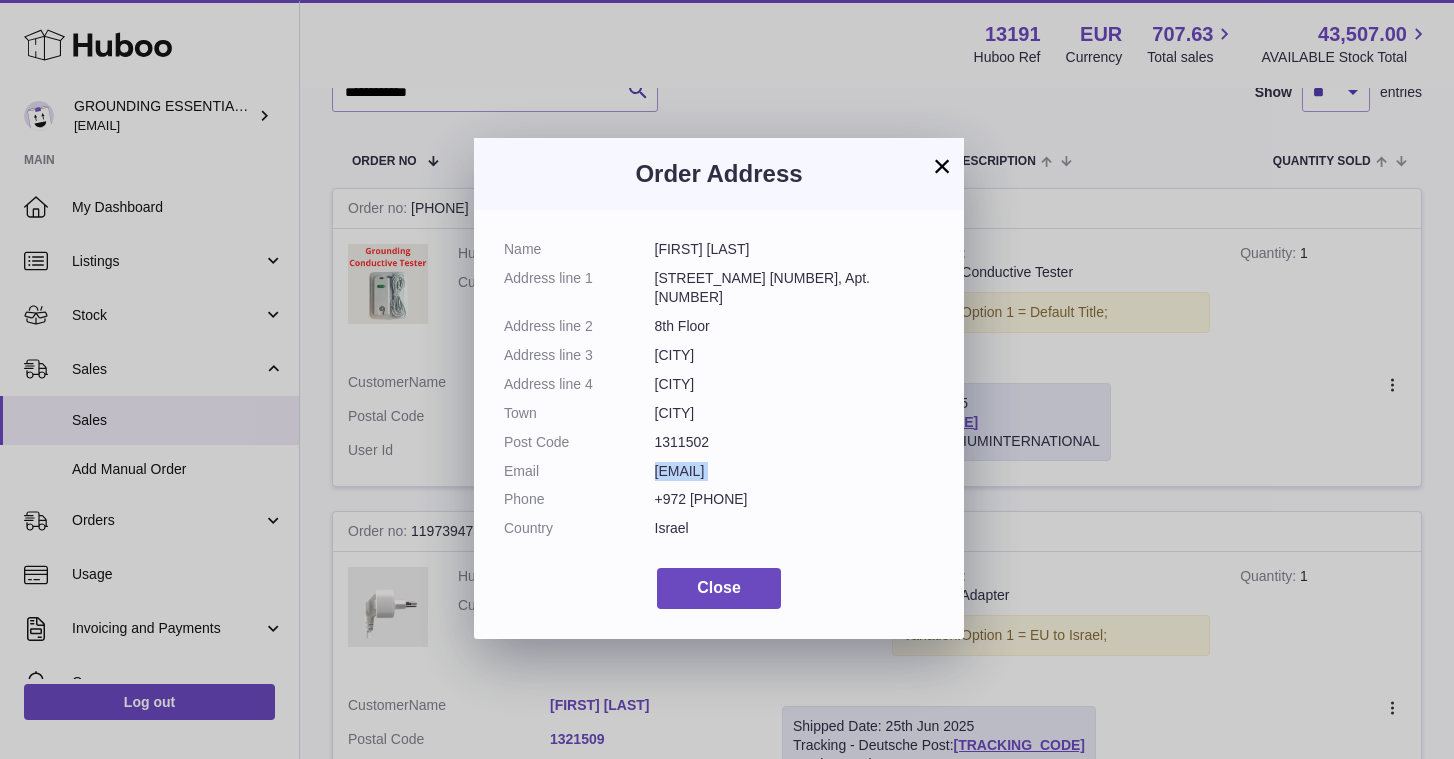 click on "Name
MEIRA FINDEL
Address line 1
Yafit 1 ⁠Jabotinsky 10, Apt.37
Address line 2
8th Floor
Address line 3
TZFAT
Address line 4
TZFAT
Town
TZFAT
Post Code
1311502
Email
mfindel8@gmail.com
Phone
+972 52-885-3889
Country
Israel" at bounding box center (719, 394) 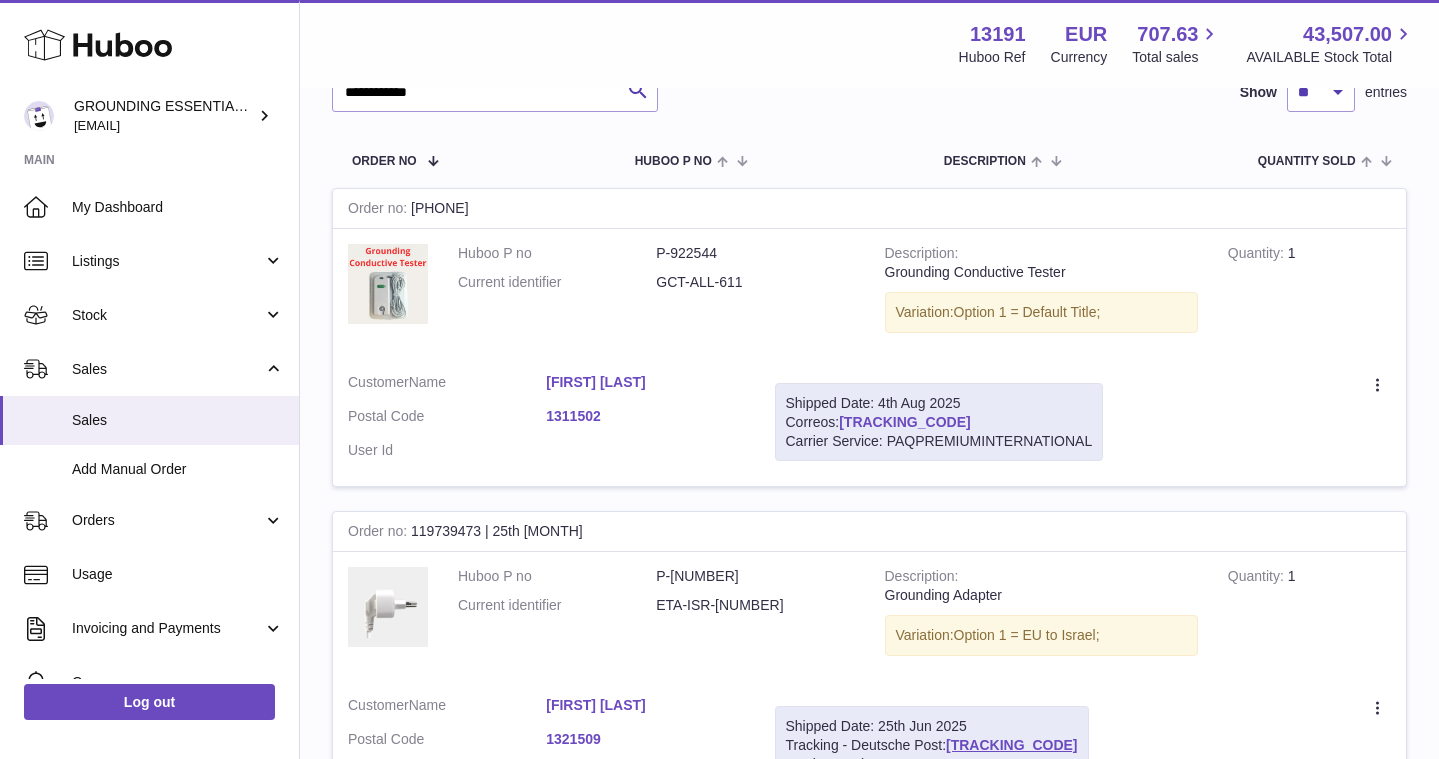drag, startPoint x: 956, startPoint y: 419, endPoint x: 845, endPoint y: 421, distance: 111.01801 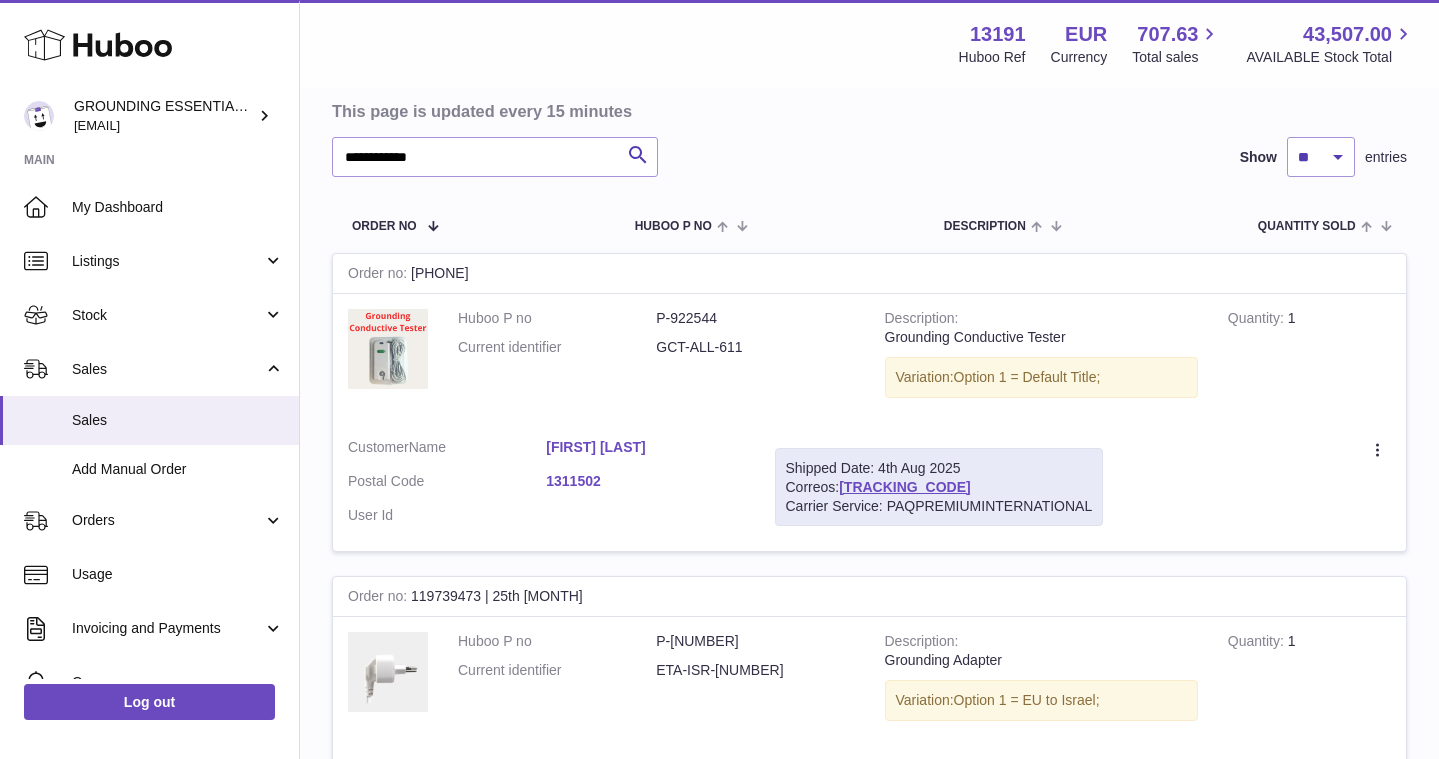 scroll, scrollTop: 128, scrollLeft: 0, axis: vertical 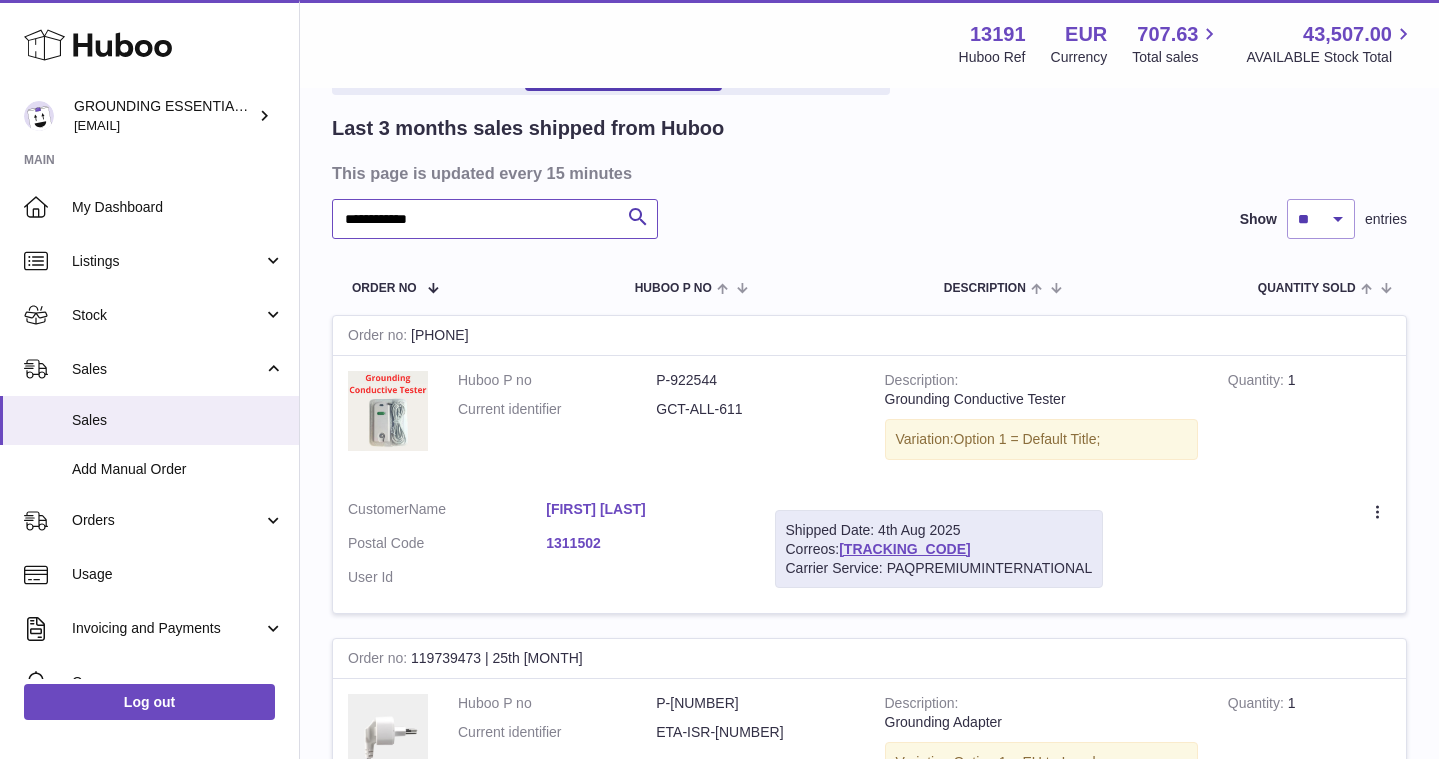 click on "**********" at bounding box center (495, 219) 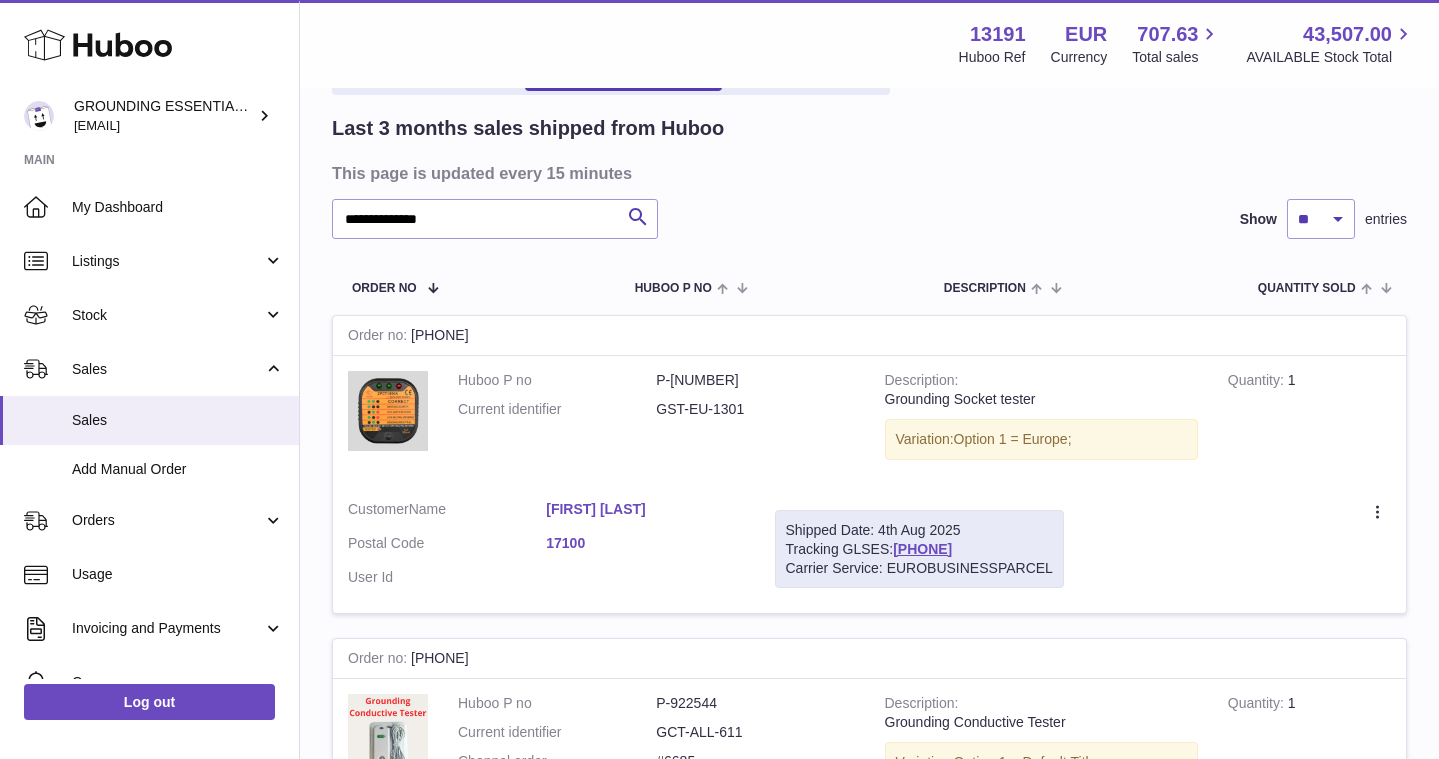 click on "Customer  Name   Jeanine LUNEAU   Postal Code   17100   User Id" at bounding box center [546, 548] 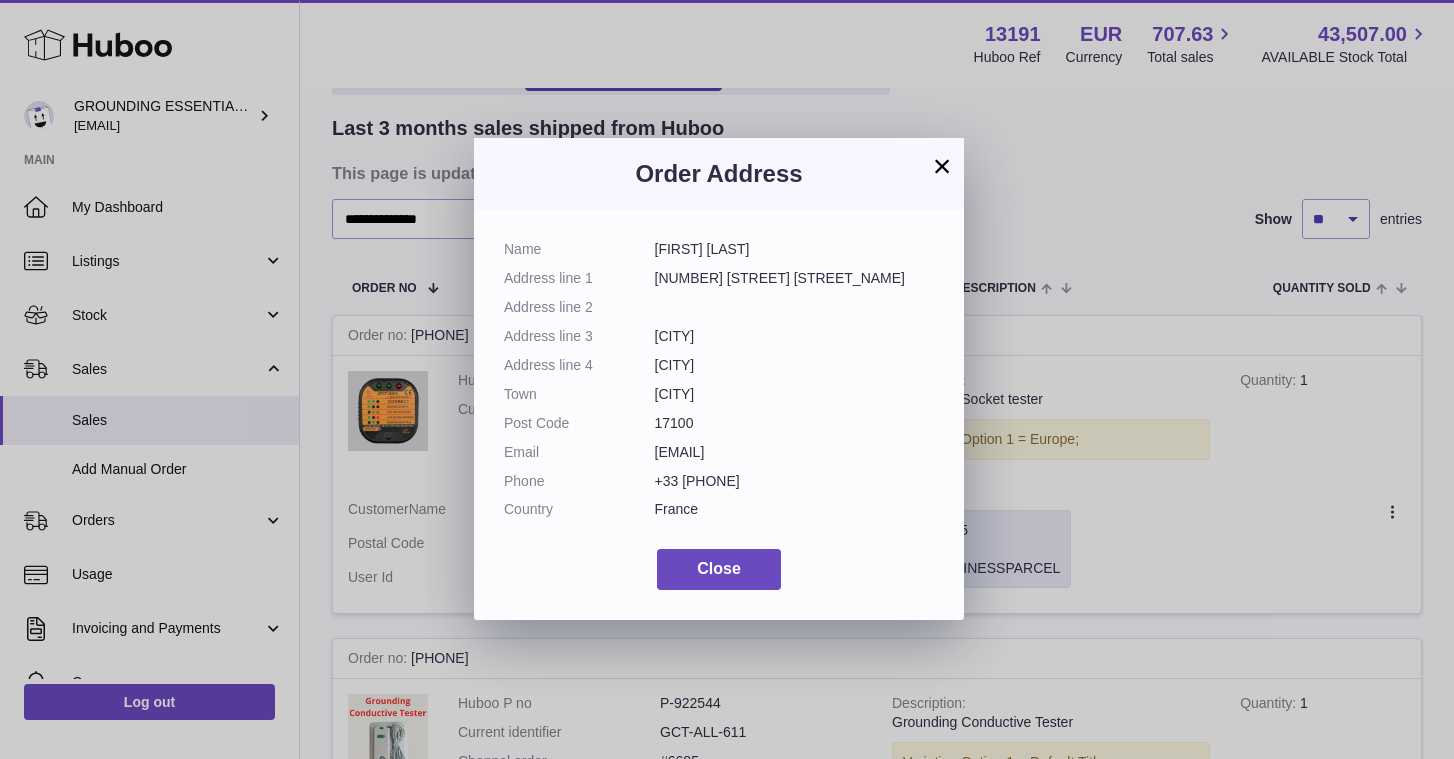 click on "j.luneau17@orange.fr" at bounding box center [795, 452] 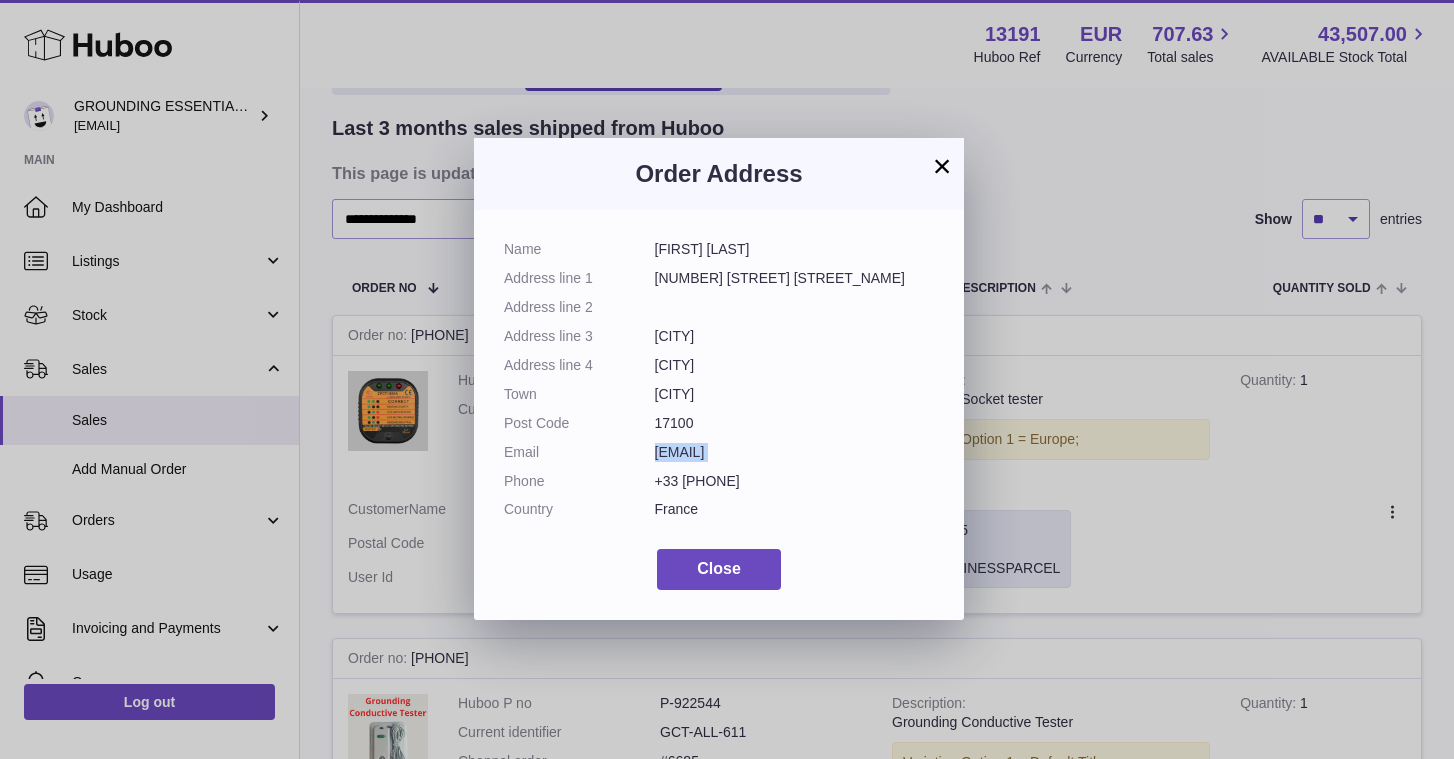 click on "j.luneau17@orange.fr" at bounding box center (795, 452) 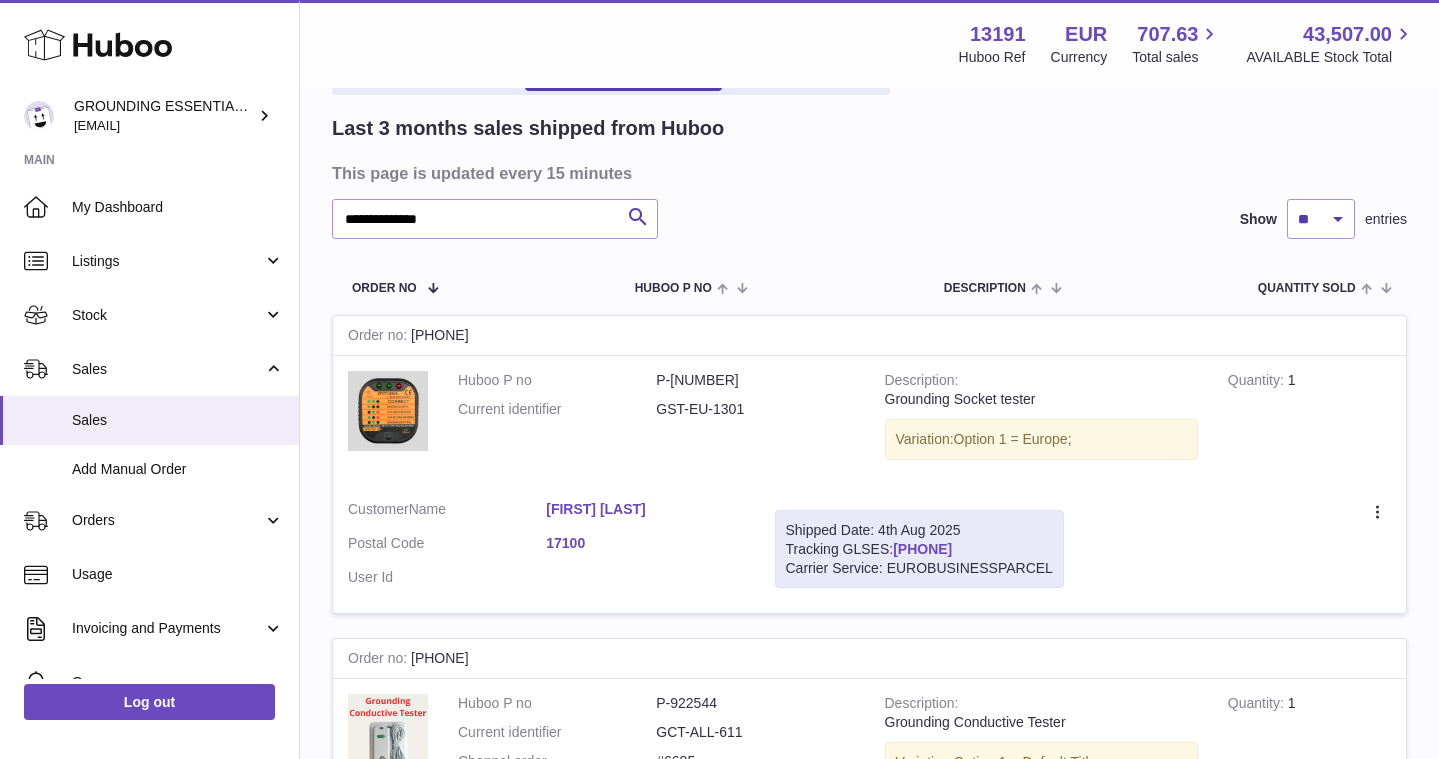 drag, startPoint x: 1018, startPoint y: 544, endPoint x: 901, endPoint y: 544, distance: 117 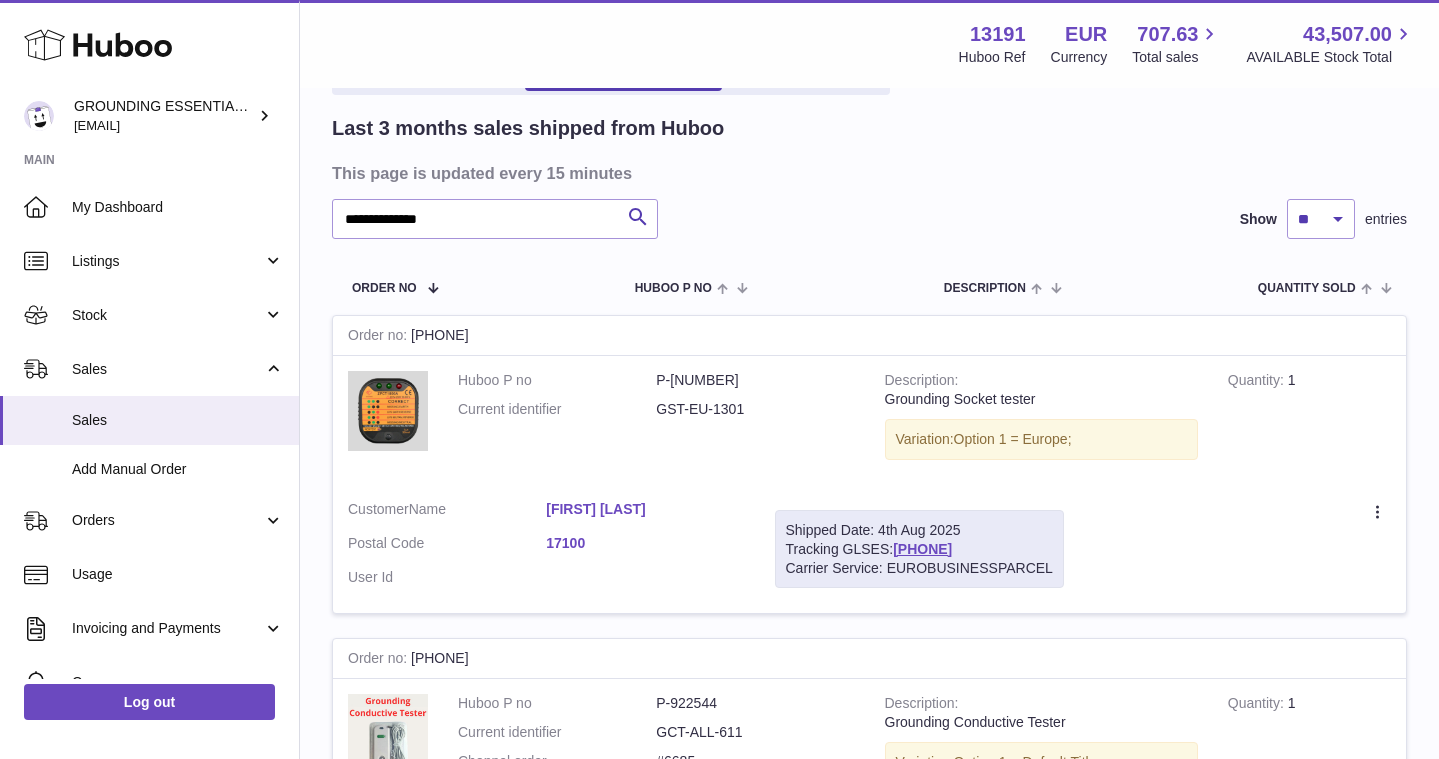 click on "Shipped Date: 4th Aug 2025
Tracking GLSES:
61280242959212
Carrier Service: EUROBUSINESSPARCEL" at bounding box center (919, 549) 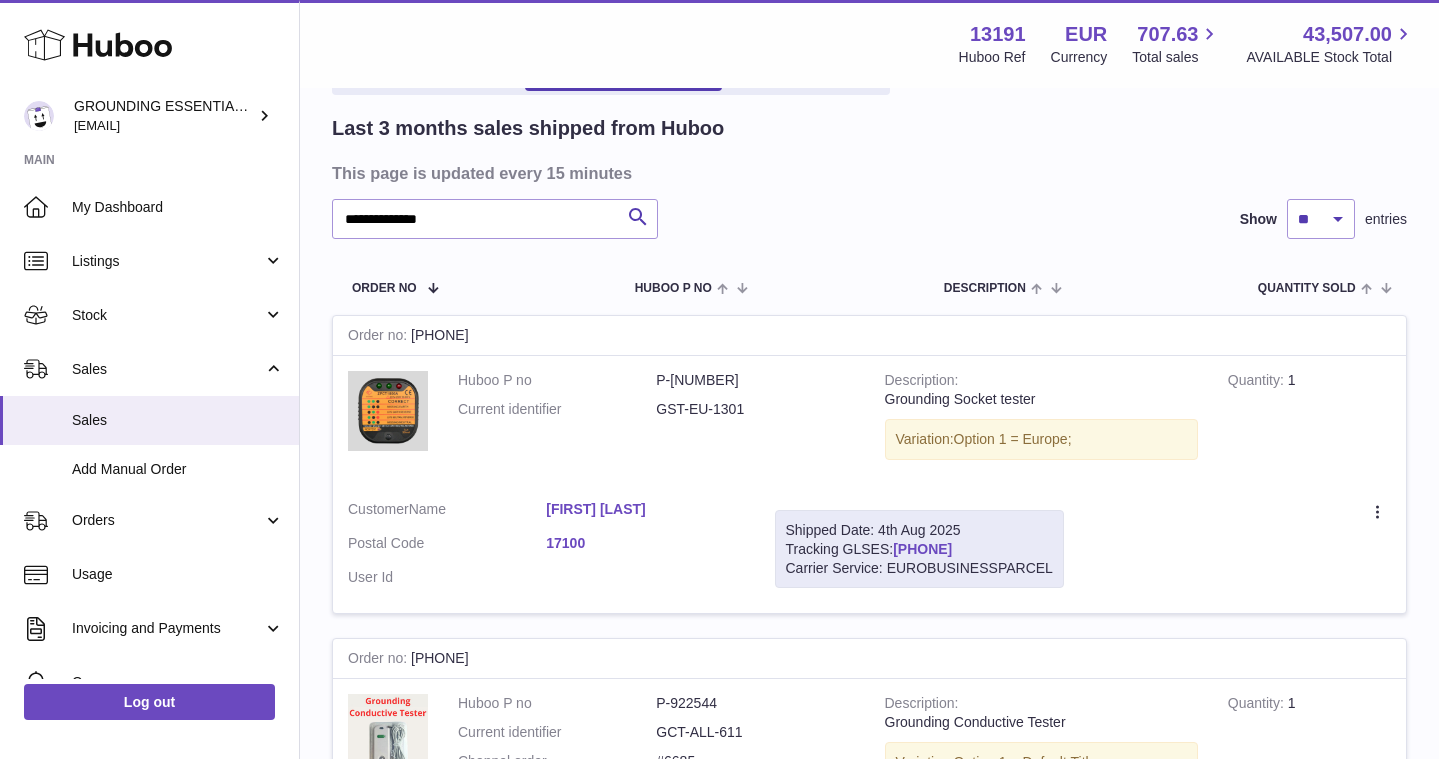 drag, startPoint x: 1019, startPoint y: 546, endPoint x: 896, endPoint y: 547, distance: 123.00407 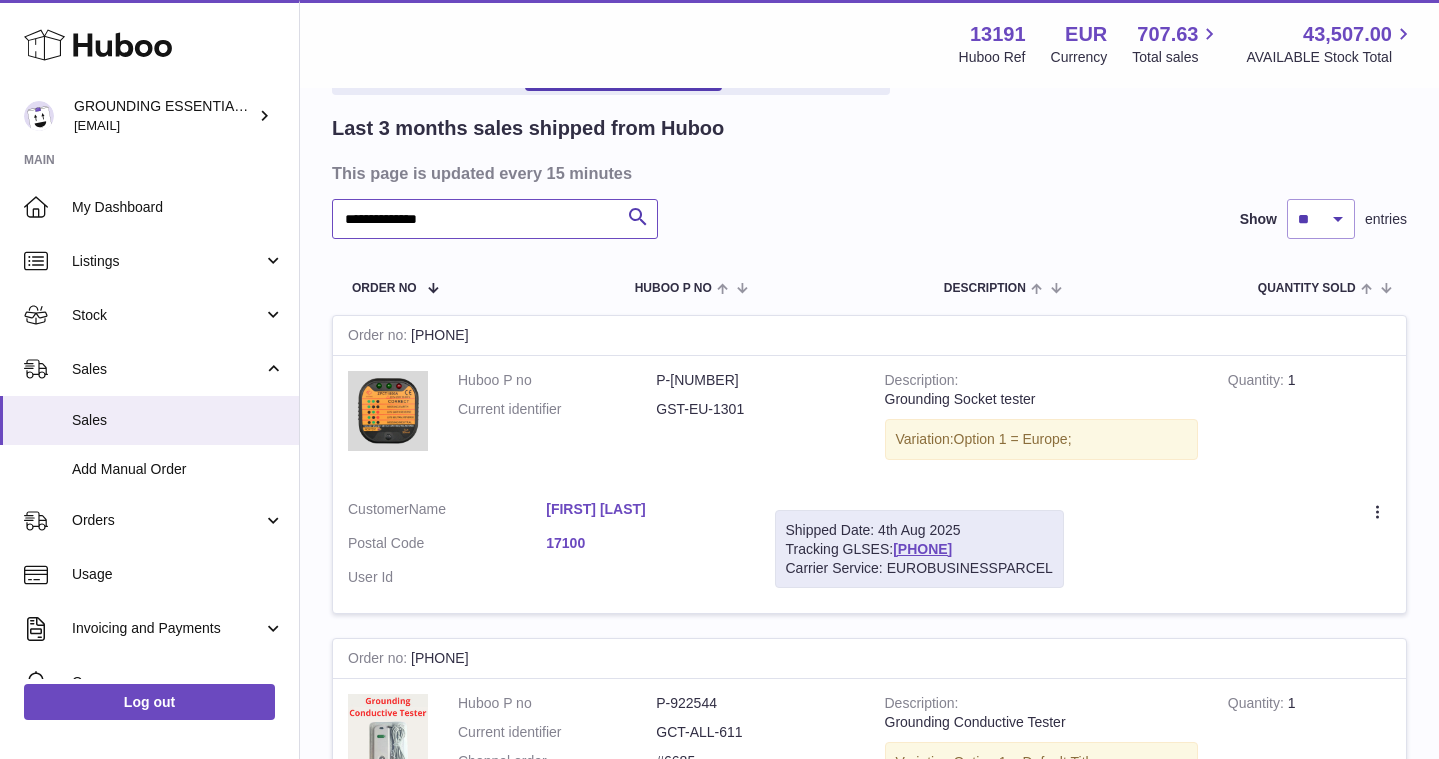 click on "**********" at bounding box center [495, 219] 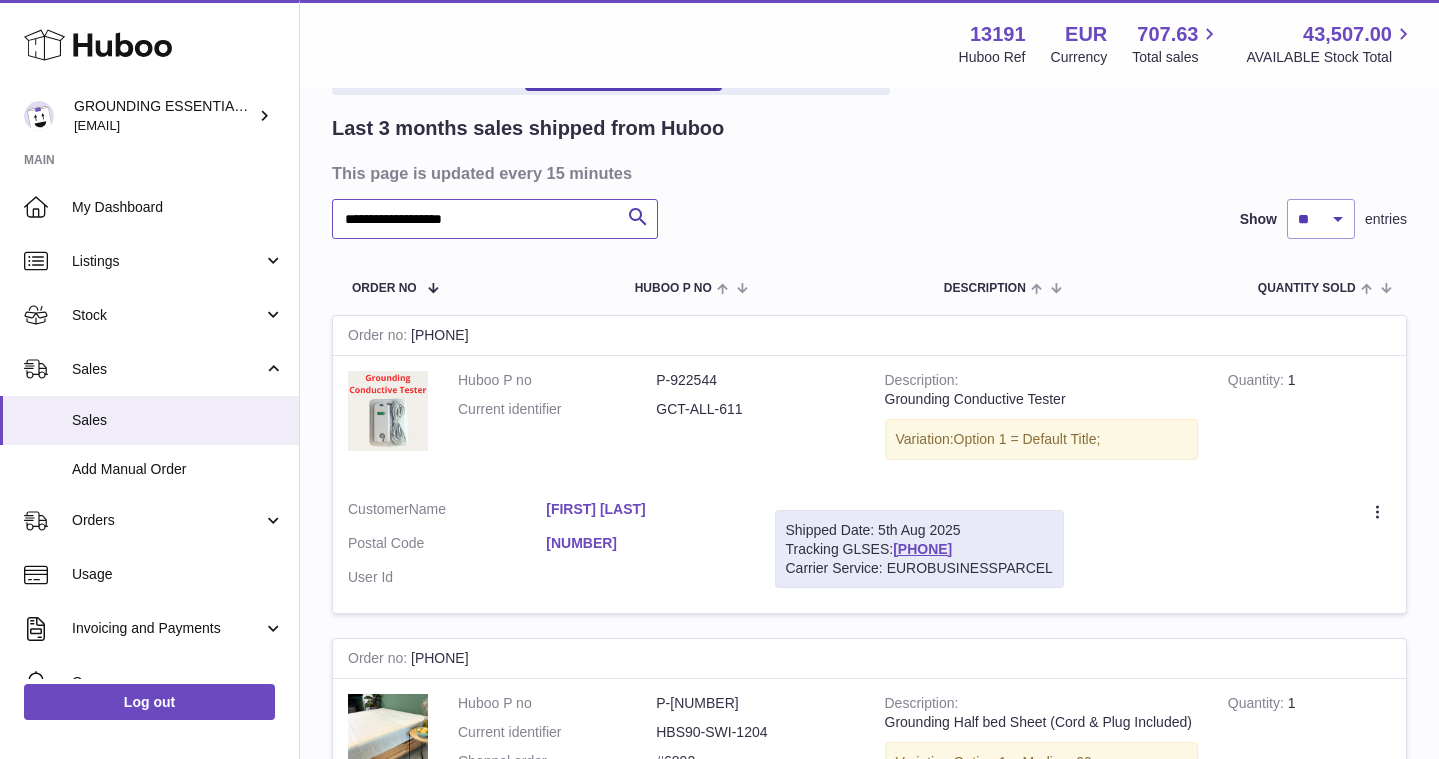 scroll, scrollTop: 156, scrollLeft: 0, axis: vertical 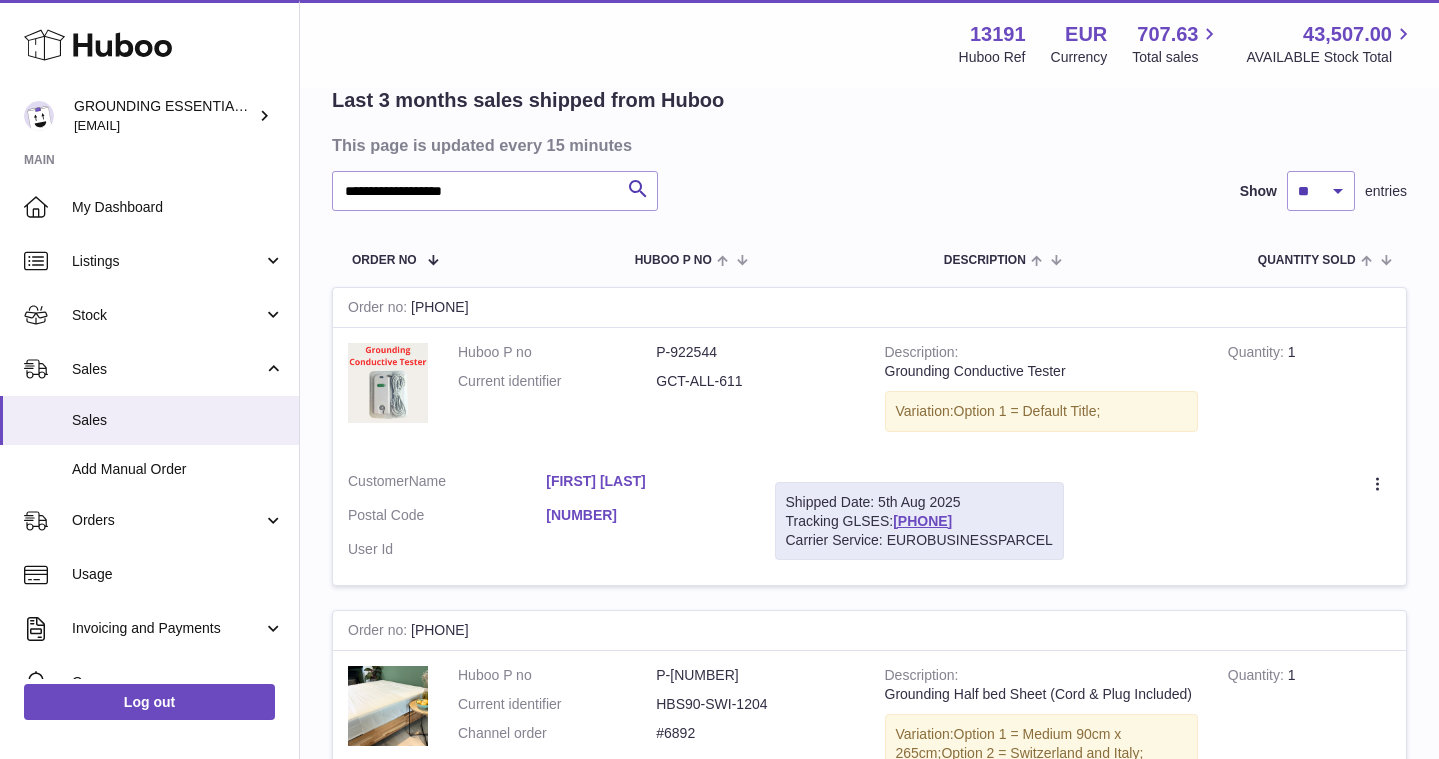 click on "Federico Gianninoni" at bounding box center (645, 481) 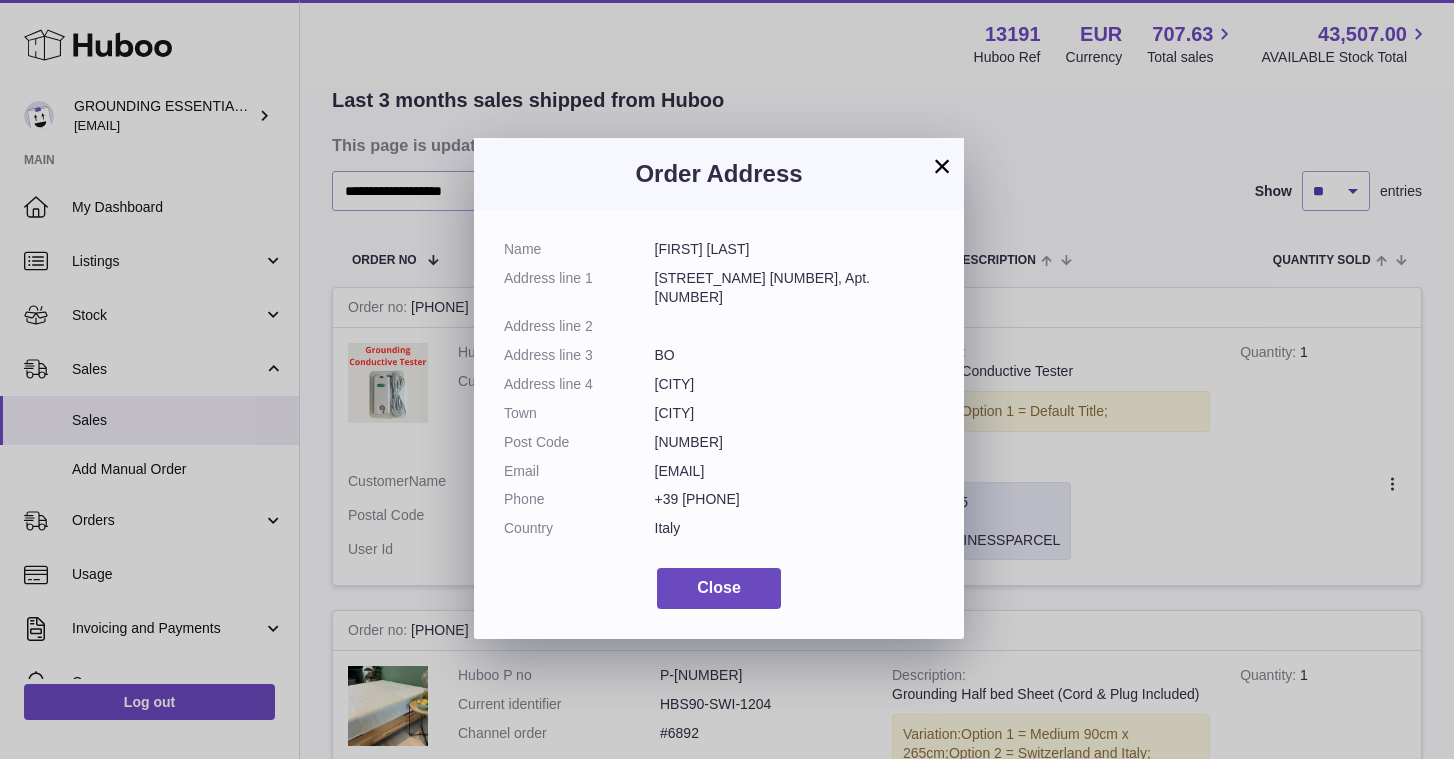 click on "nonifede@gmail.com" at bounding box center (795, 471) 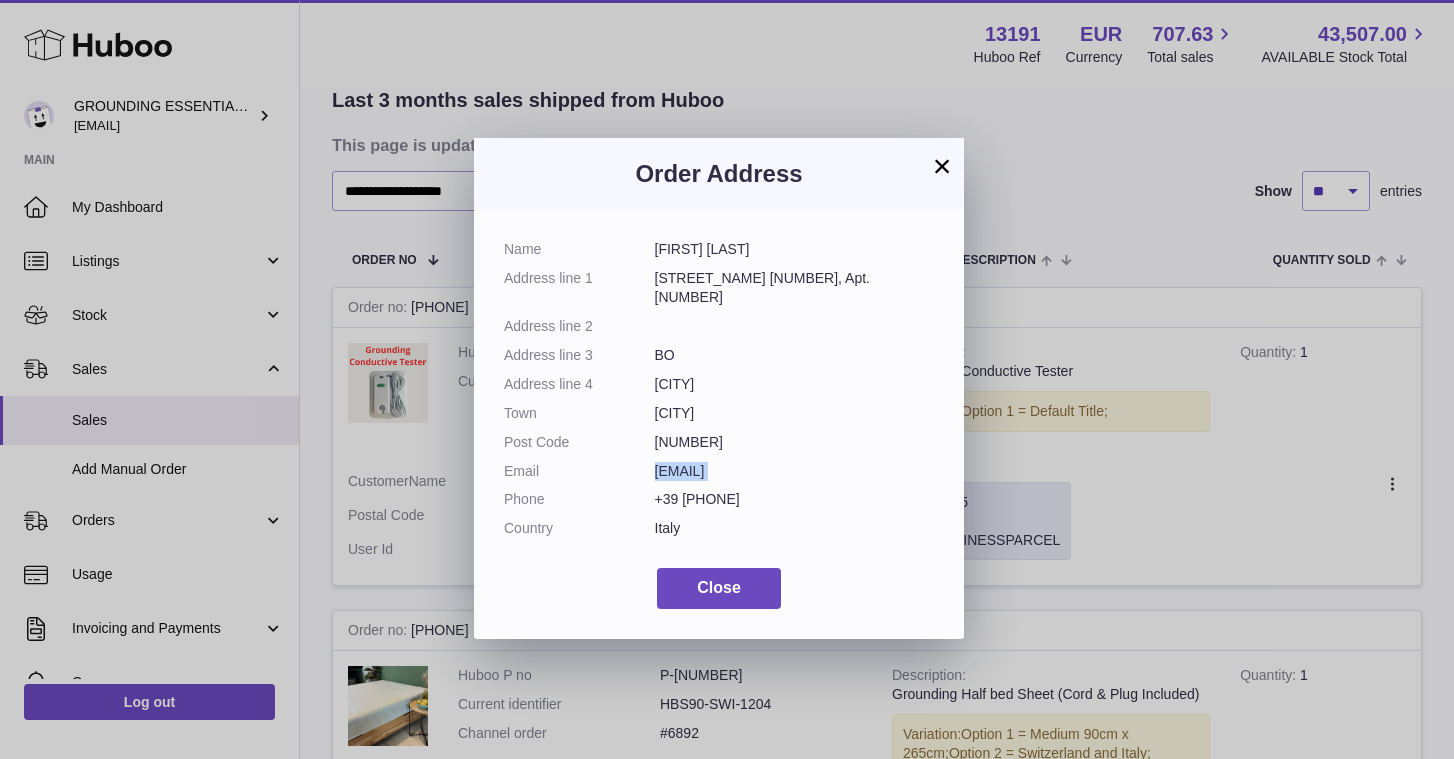 click on "nonifede@gmail.com" at bounding box center (795, 471) 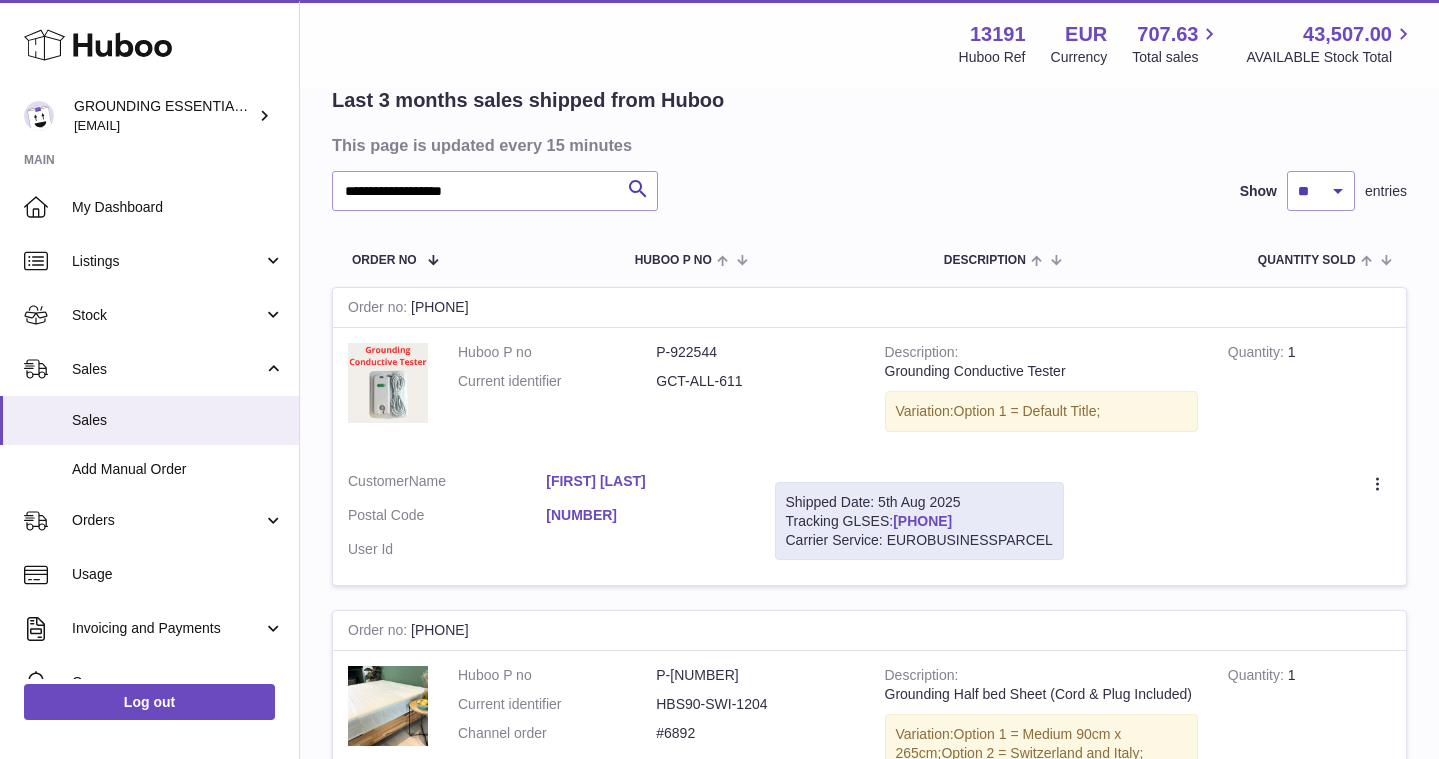 drag, startPoint x: 1022, startPoint y: 512, endPoint x: 897, endPoint y: 517, distance: 125.09996 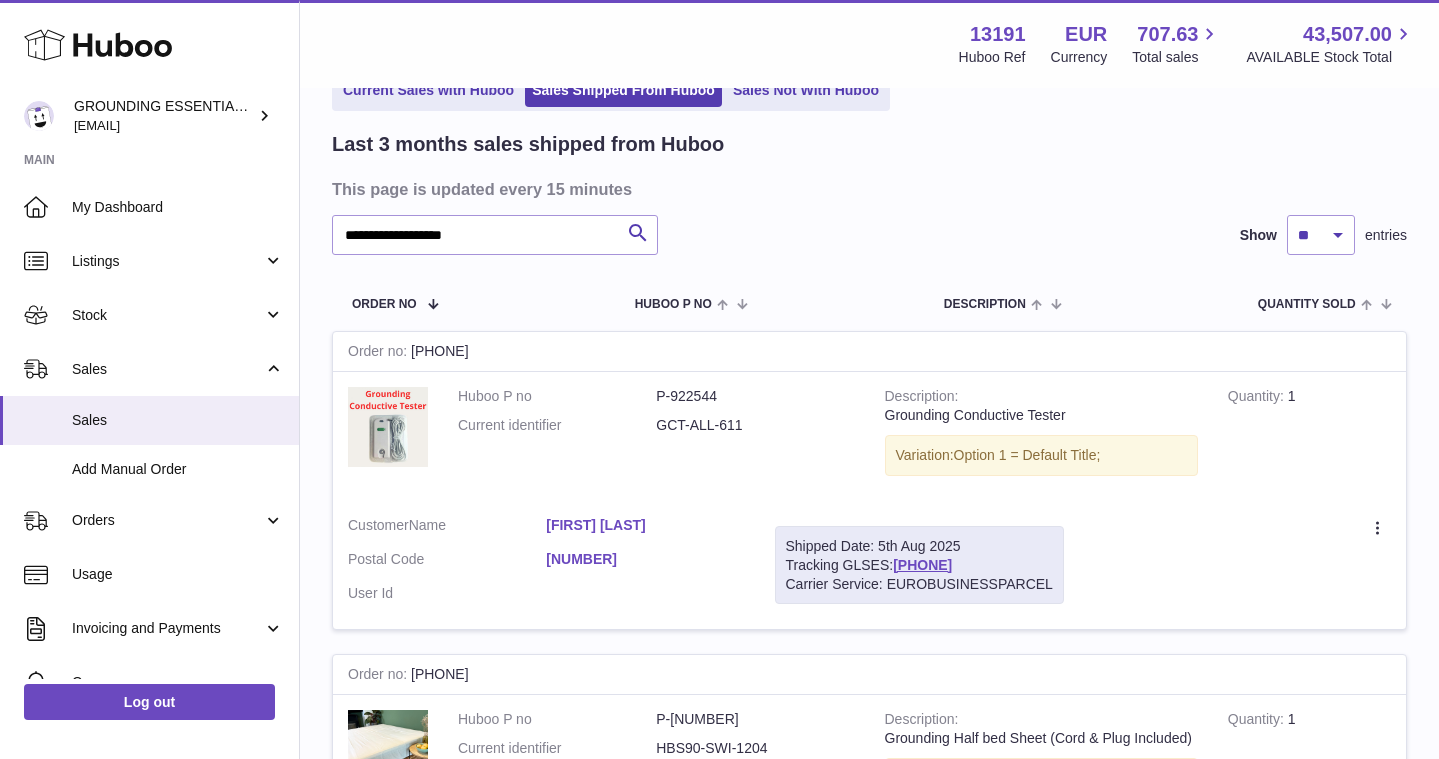 scroll, scrollTop: 53, scrollLeft: 0, axis: vertical 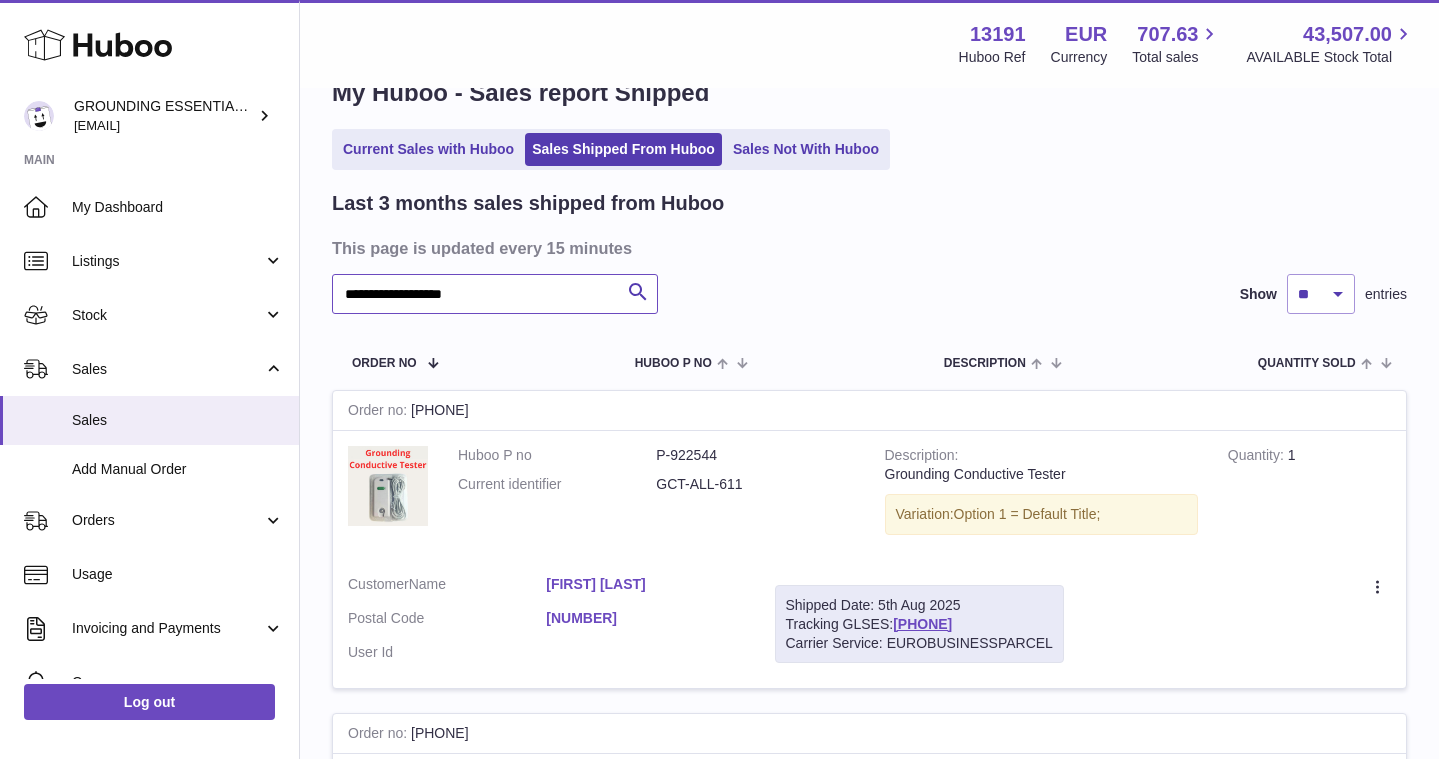 click on "**********" at bounding box center (495, 294) 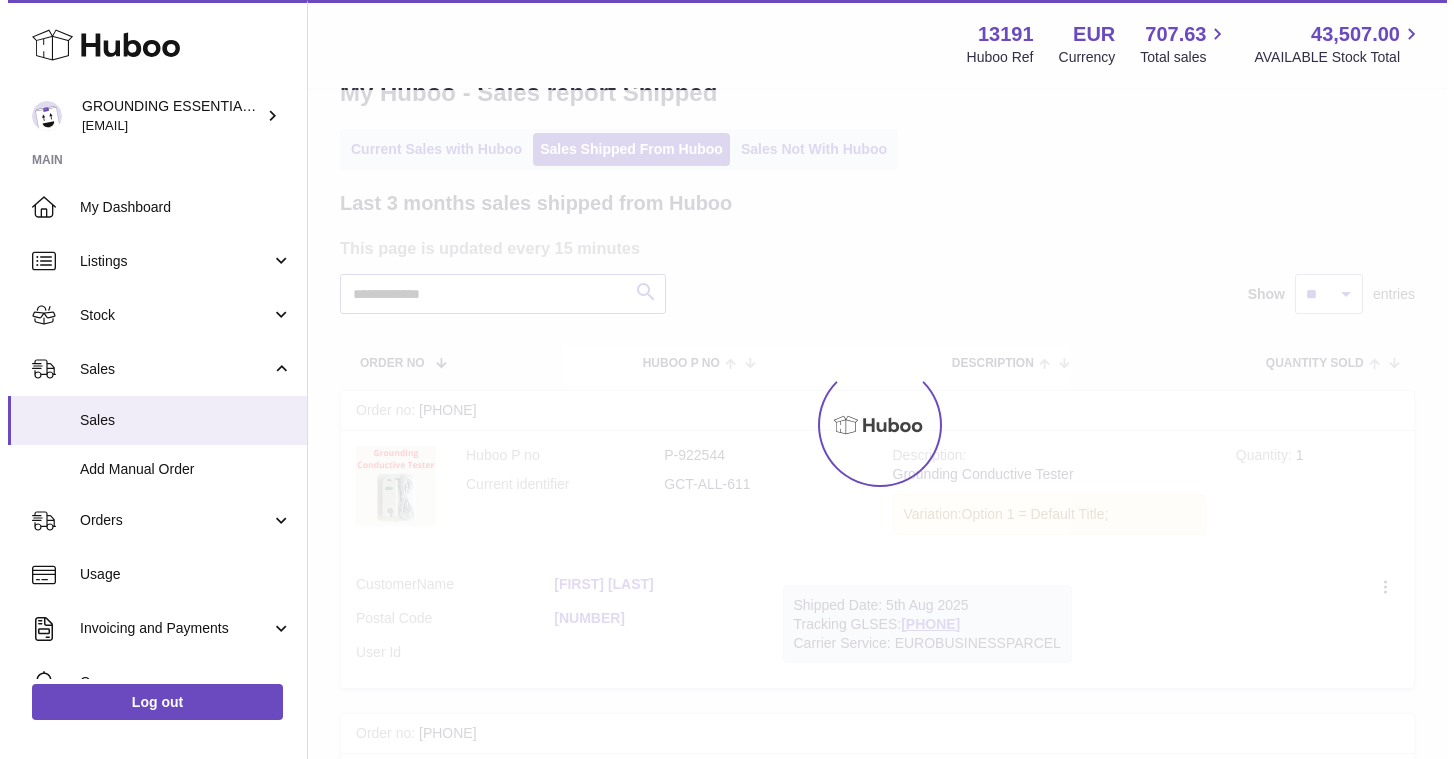 scroll, scrollTop: 0, scrollLeft: 0, axis: both 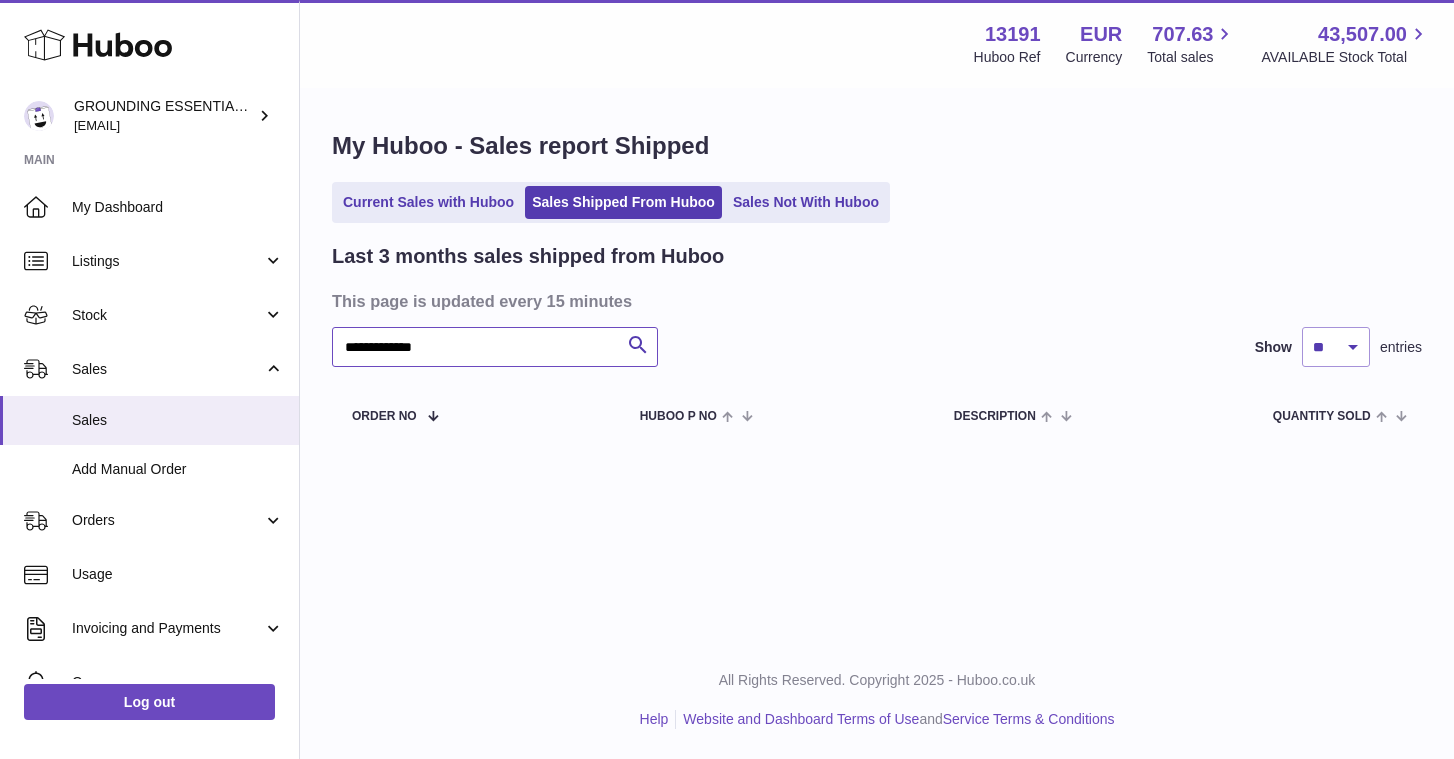 type on "**********" 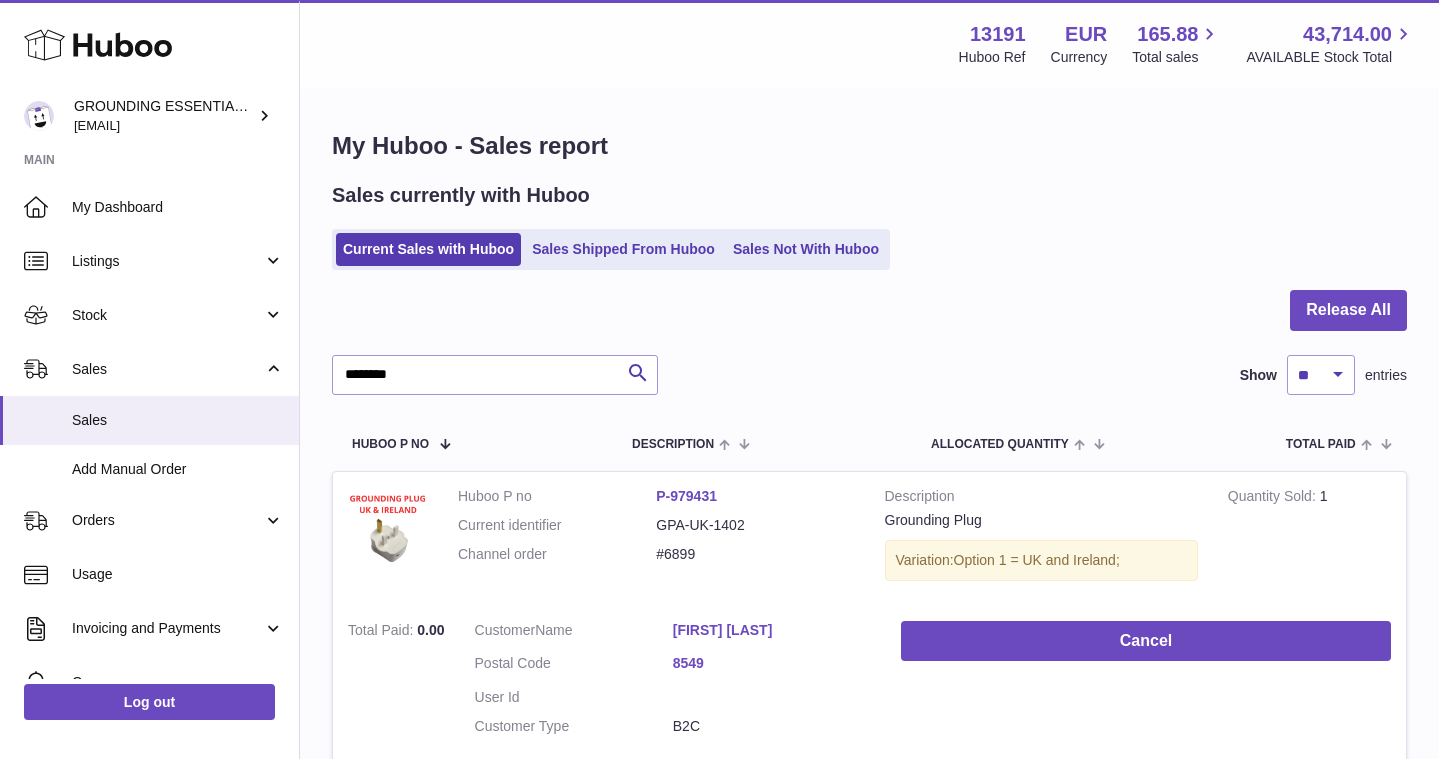 scroll, scrollTop: 374, scrollLeft: 0, axis: vertical 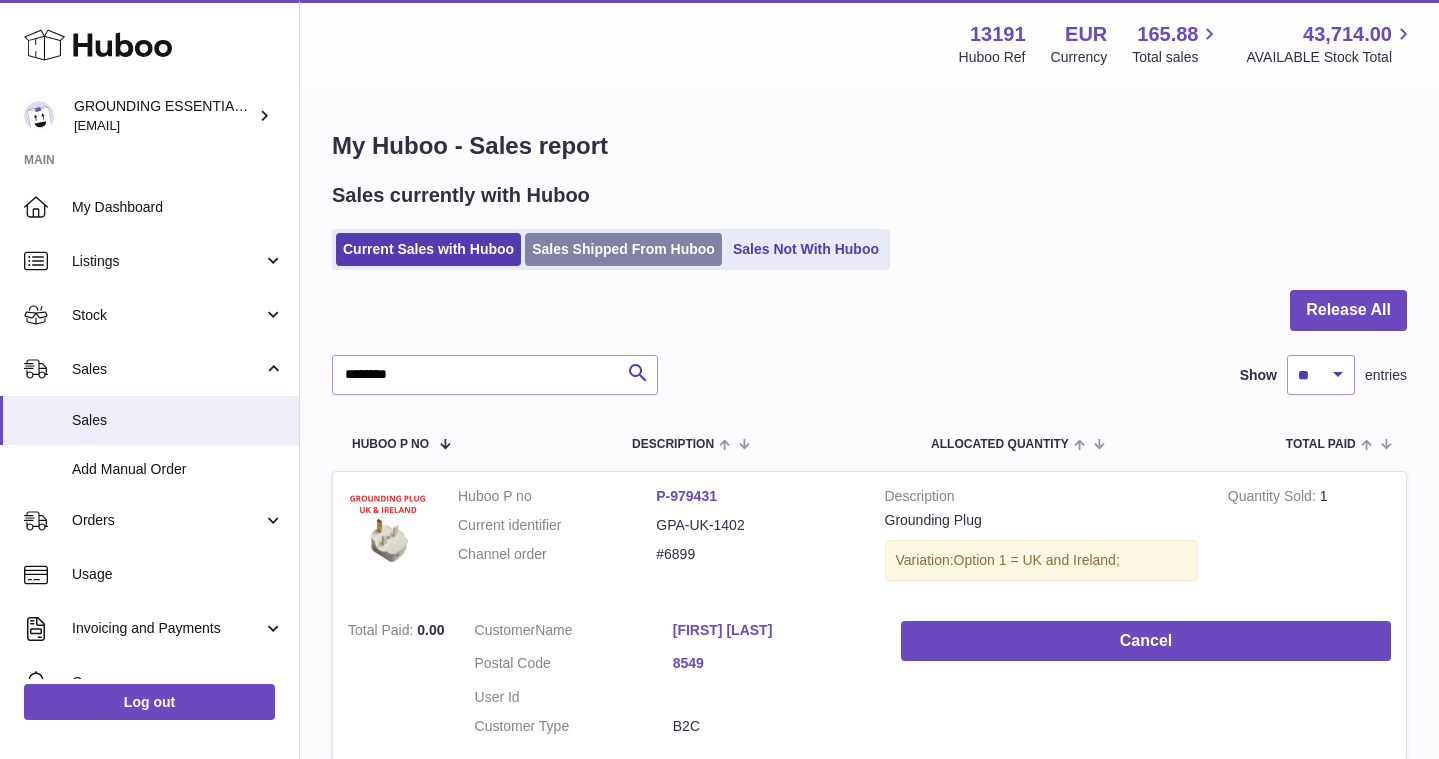 click on "Sales Shipped From Huboo" at bounding box center [623, 249] 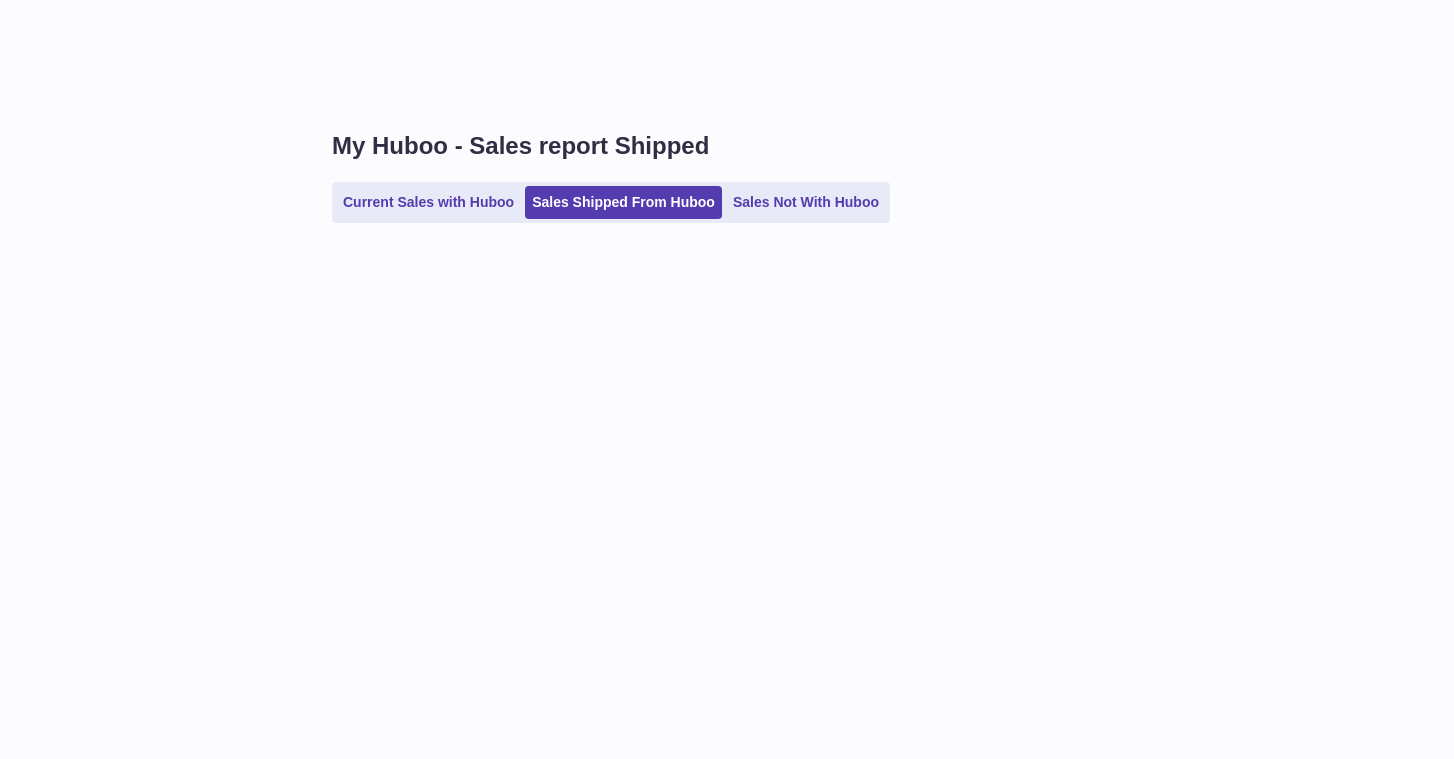 scroll, scrollTop: 0, scrollLeft: 0, axis: both 